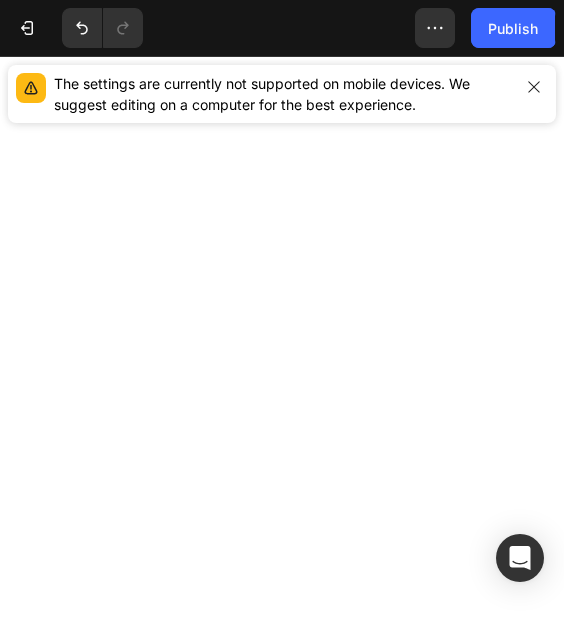 scroll, scrollTop: 0, scrollLeft: 0, axis: both 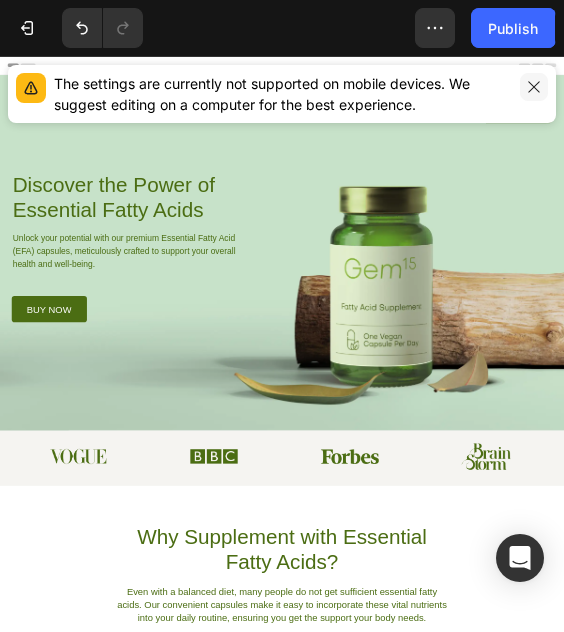 click 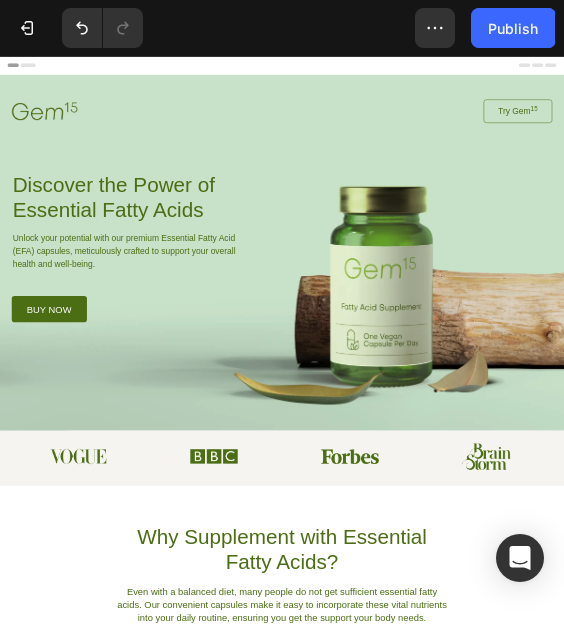 click at bounding box center [600, 475] 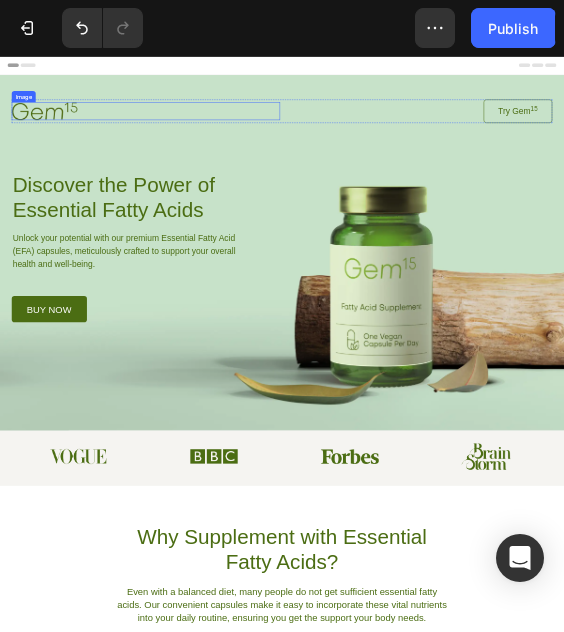 click at bounding box center [310, 173] 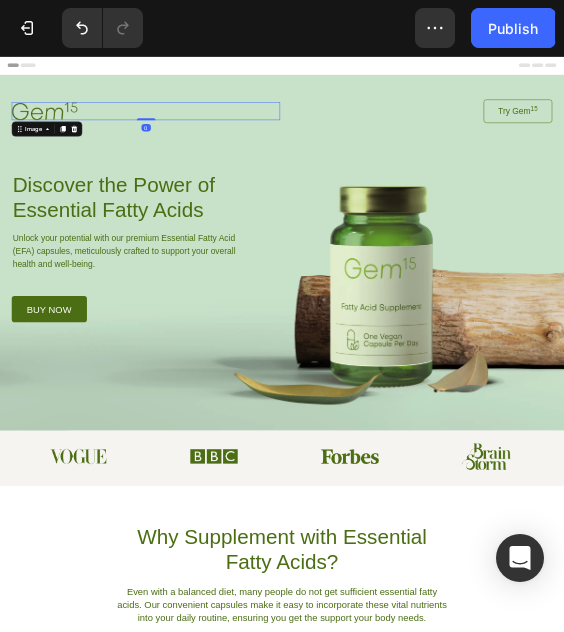 click at bounding box center (310, 173) 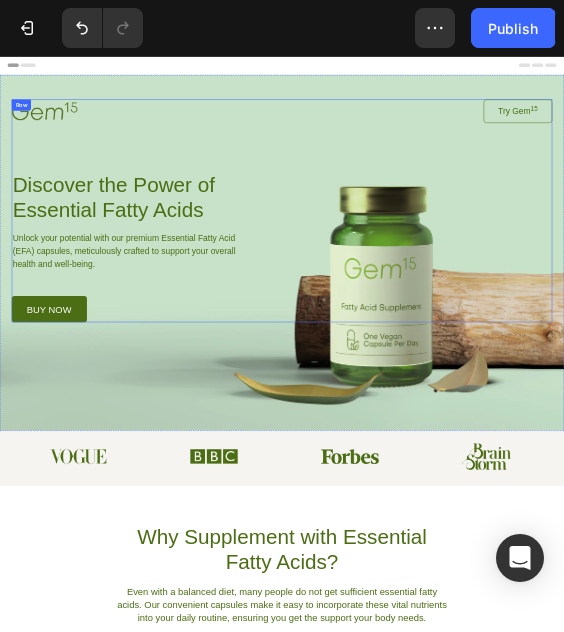 drag, startPoint x: 1135, startPoint y: 81, endPoint x: 597, endPoint y: 309, distance: 584.3184 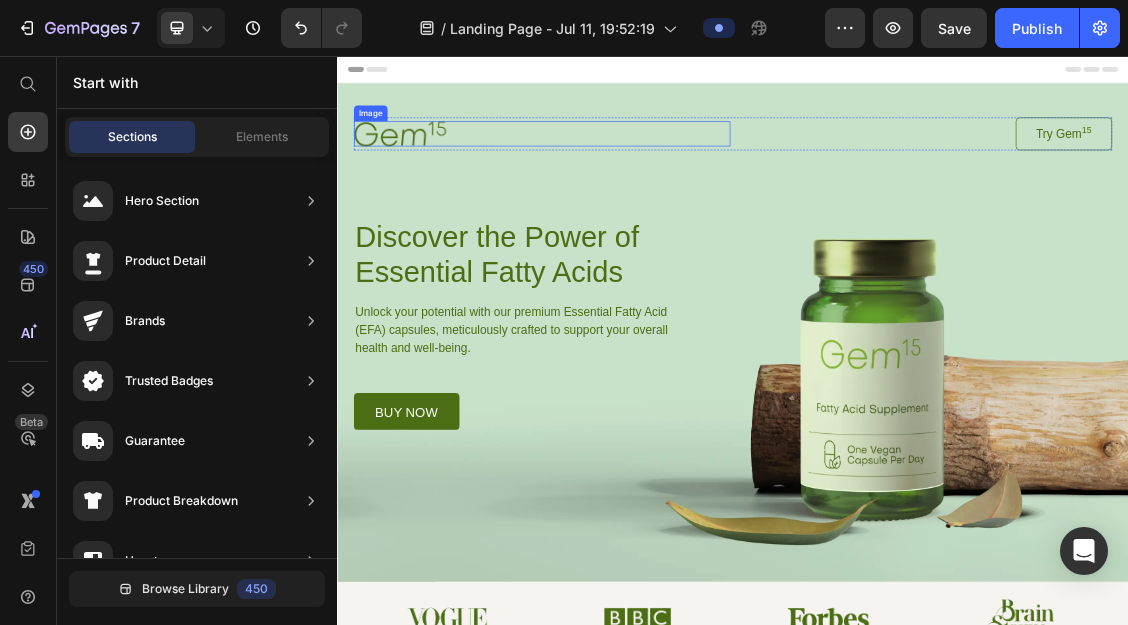 click at bounding box center [647, 173] 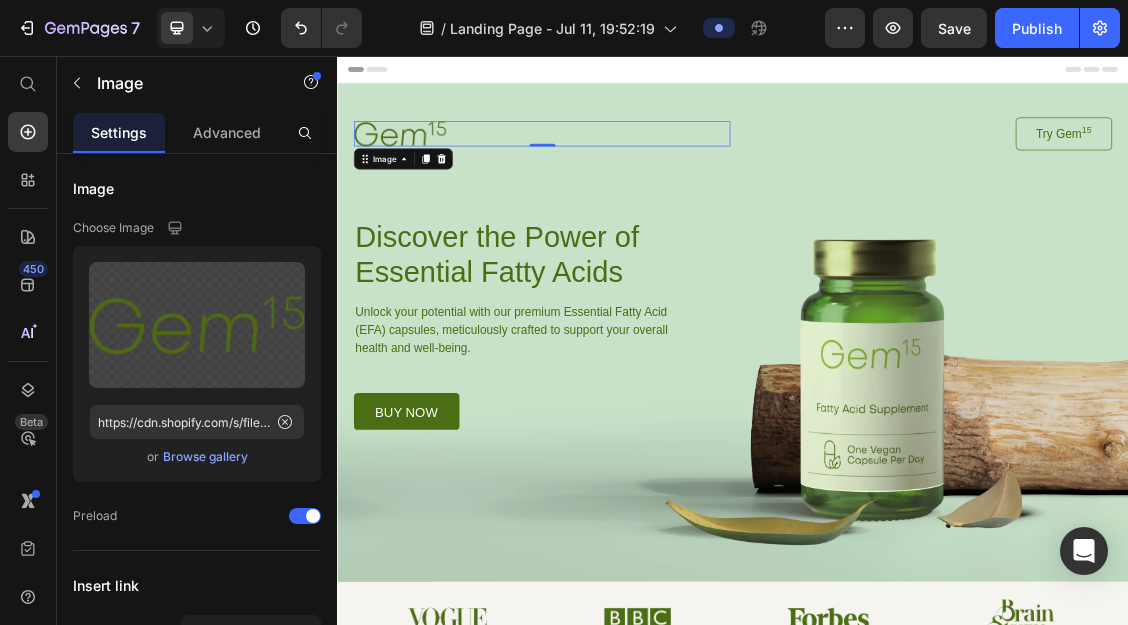 click at bounding box center [647, 173] 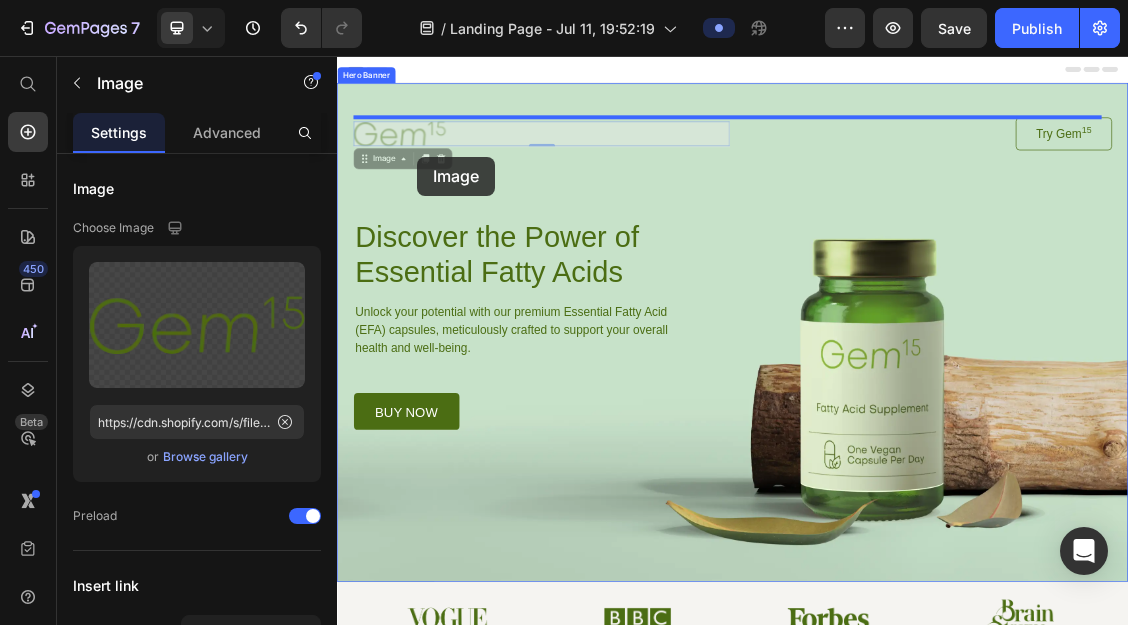 drag, startPoint x: 452, startPoint y: 164, endPoint x: 459, endPoint y: 209, distance: 45.54119 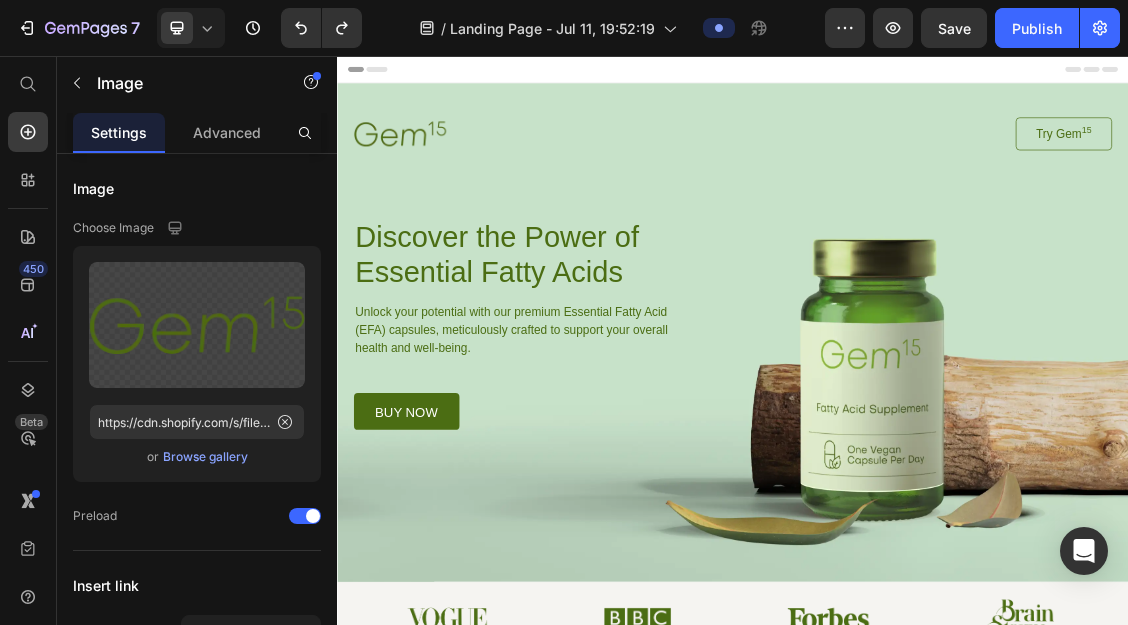 click at bounding box center (647, 173) 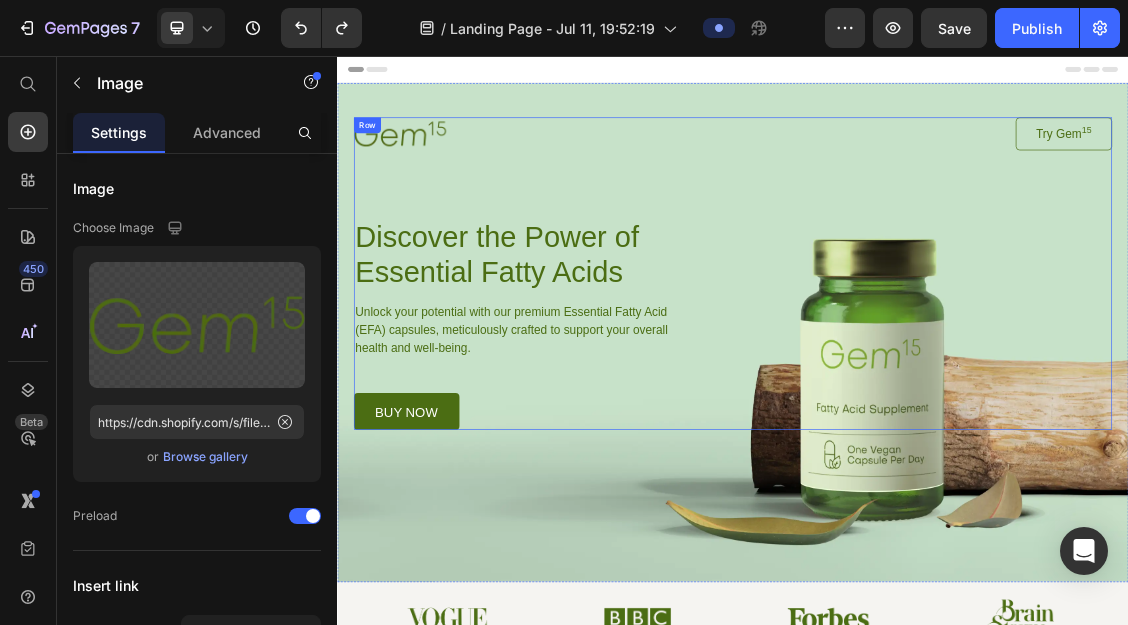 click on "Image Try Gem 15 Button Row Discover the Power of Essential Fatty Acids Heading Unlock your potential with our premium Essential Fatty Acid (EFA) capsules, meticulously crafted to support your overall health and well-being. Text Block buy now Button Row" at bounding box center [937, 386] 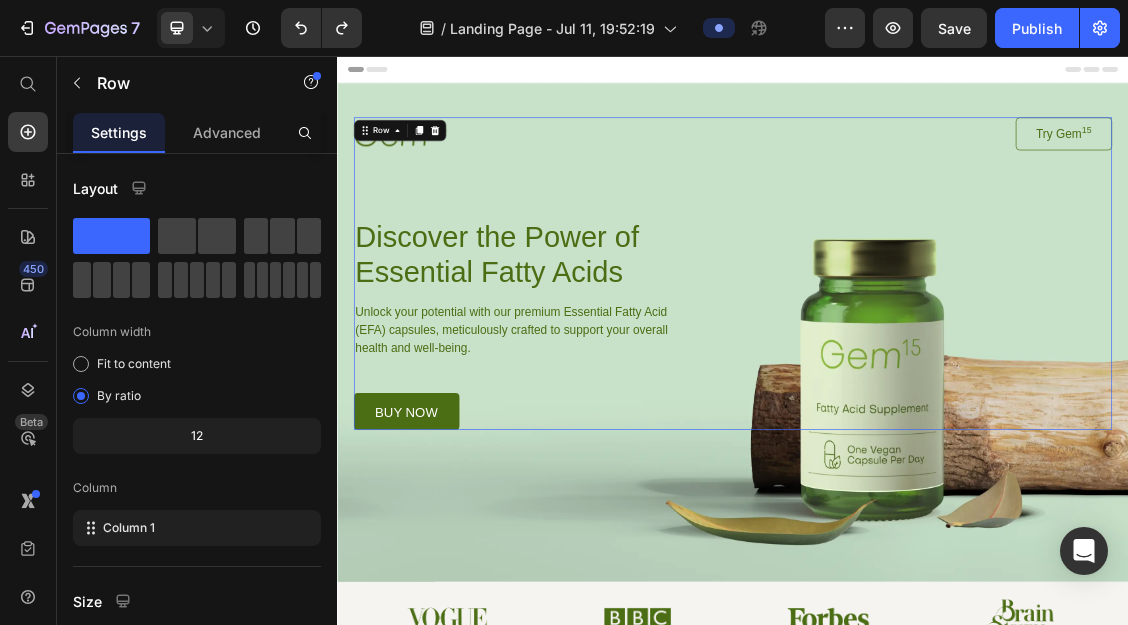 scroll, scrollTop: 0, scrollLeft: 0, axis: both 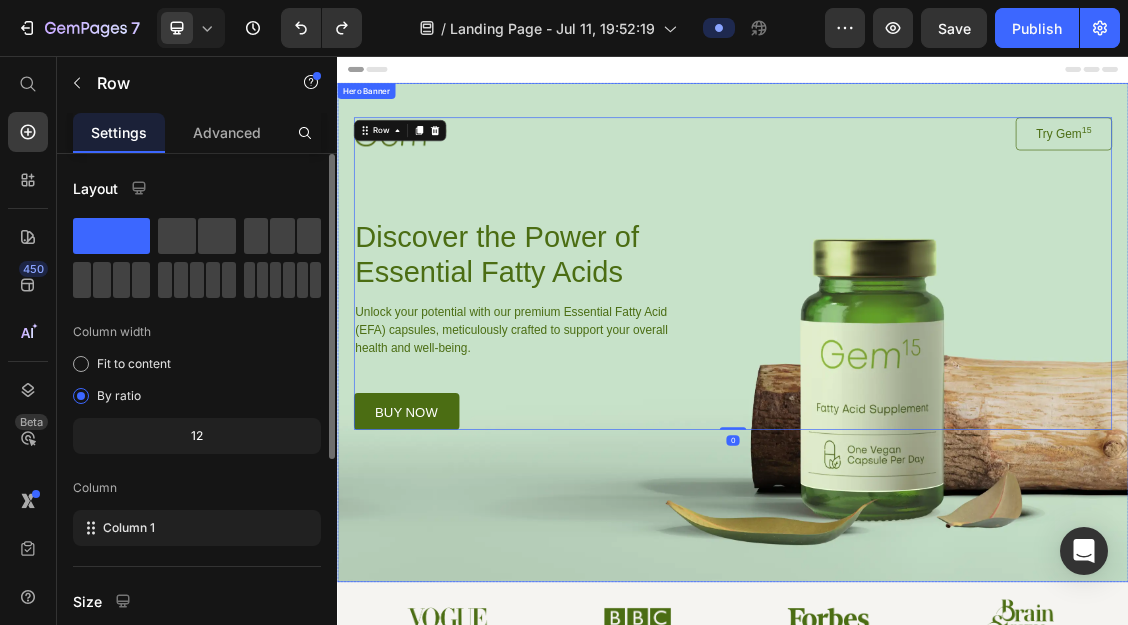 click at bounding box center [937, 475] 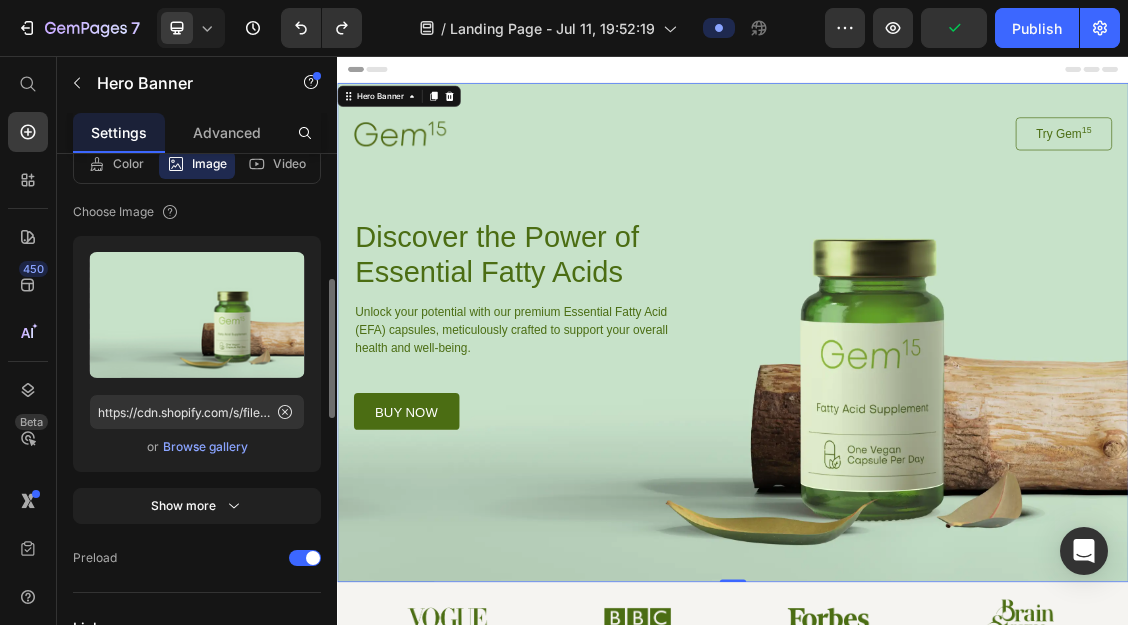 scroll, scrollTop: 305, scrollLeft: 0, axis: vertical 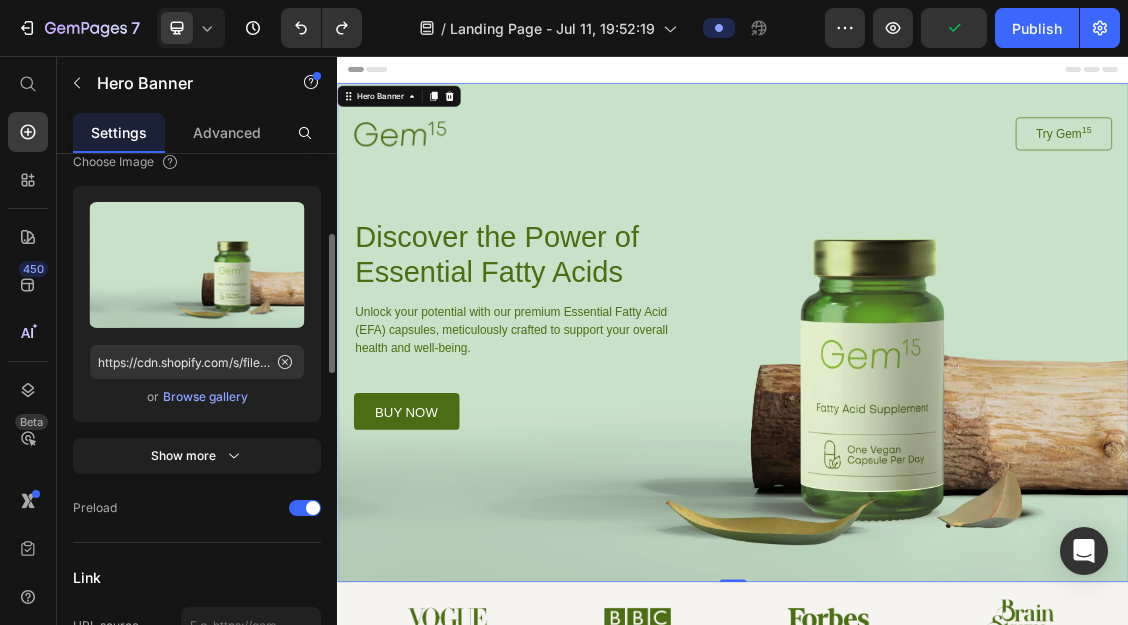 click on "Browse gallery" at bounding box center (205, 397) 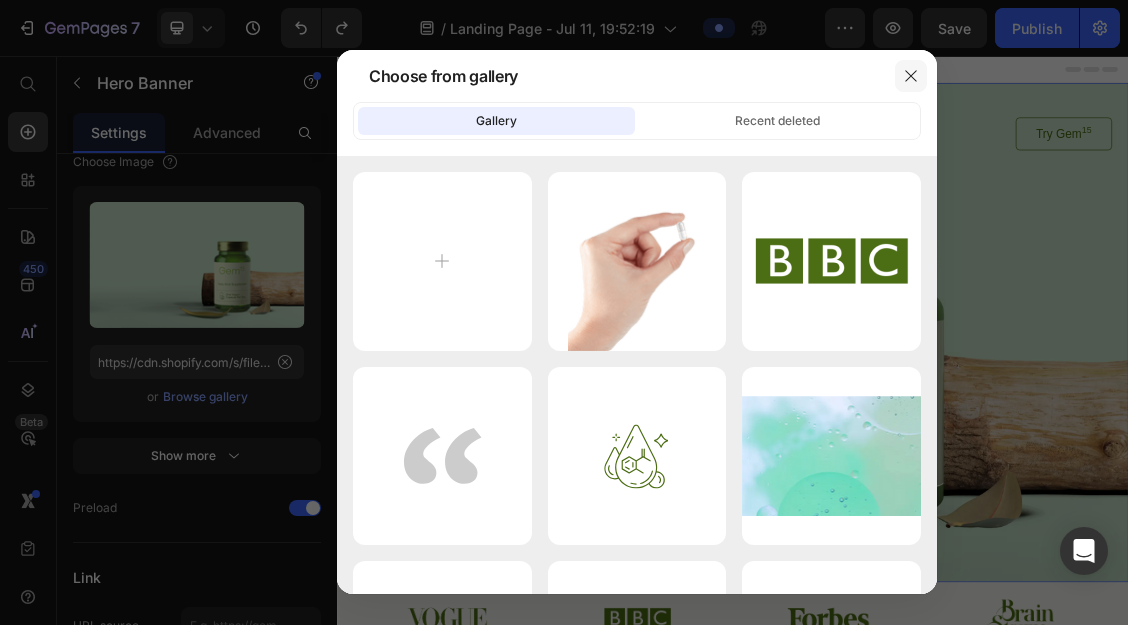 click 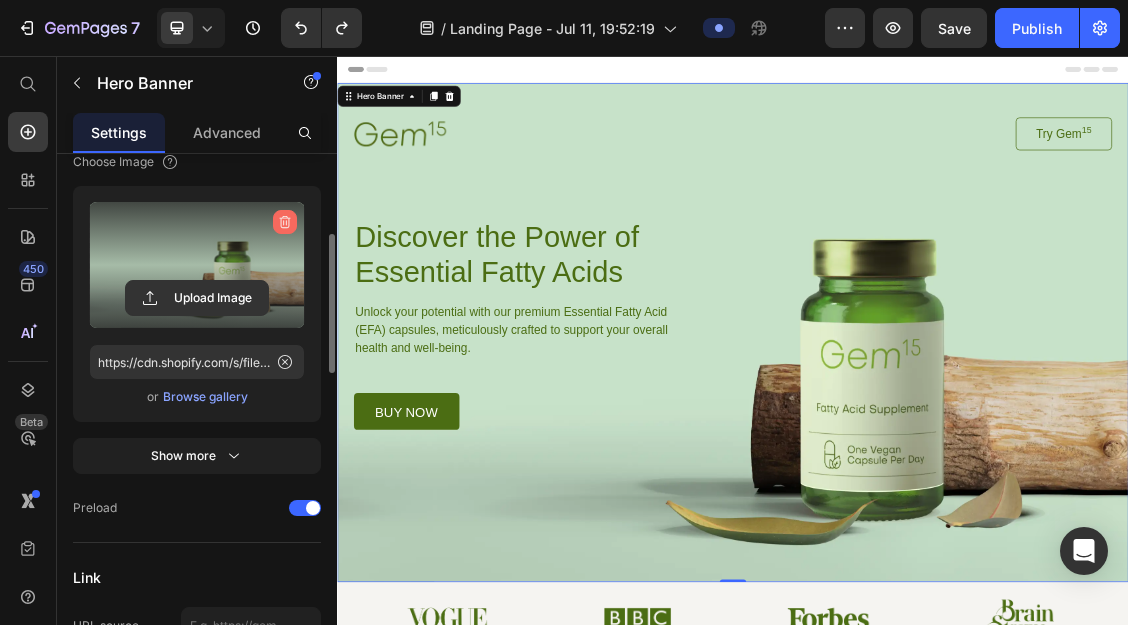 click 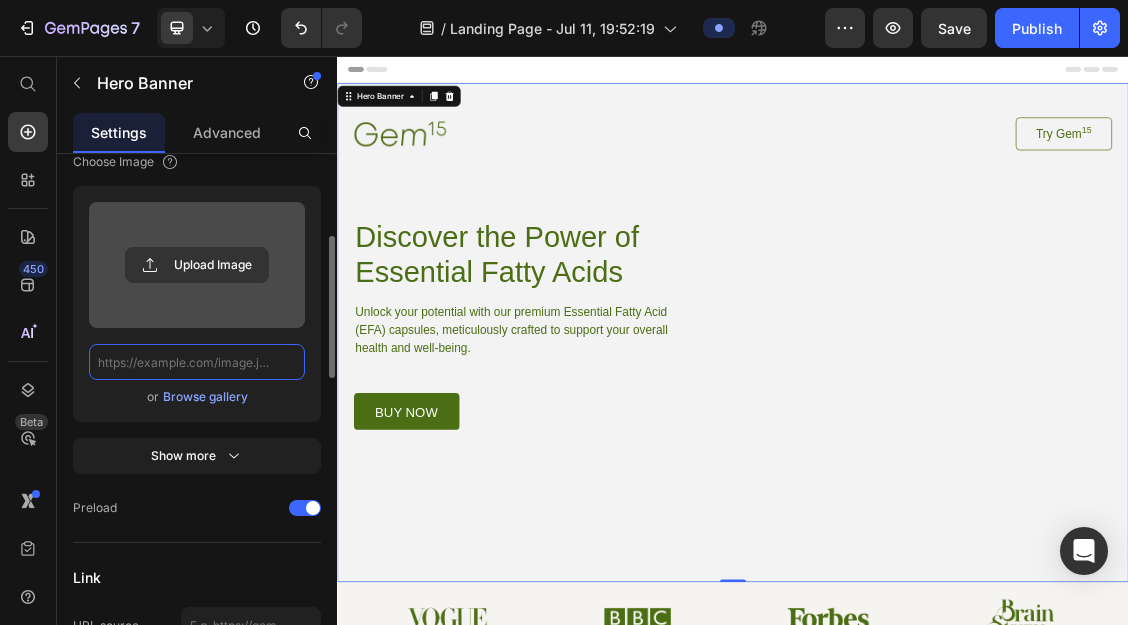 scroll, scrollTop: 0, scrollLeft: 0, axis: both 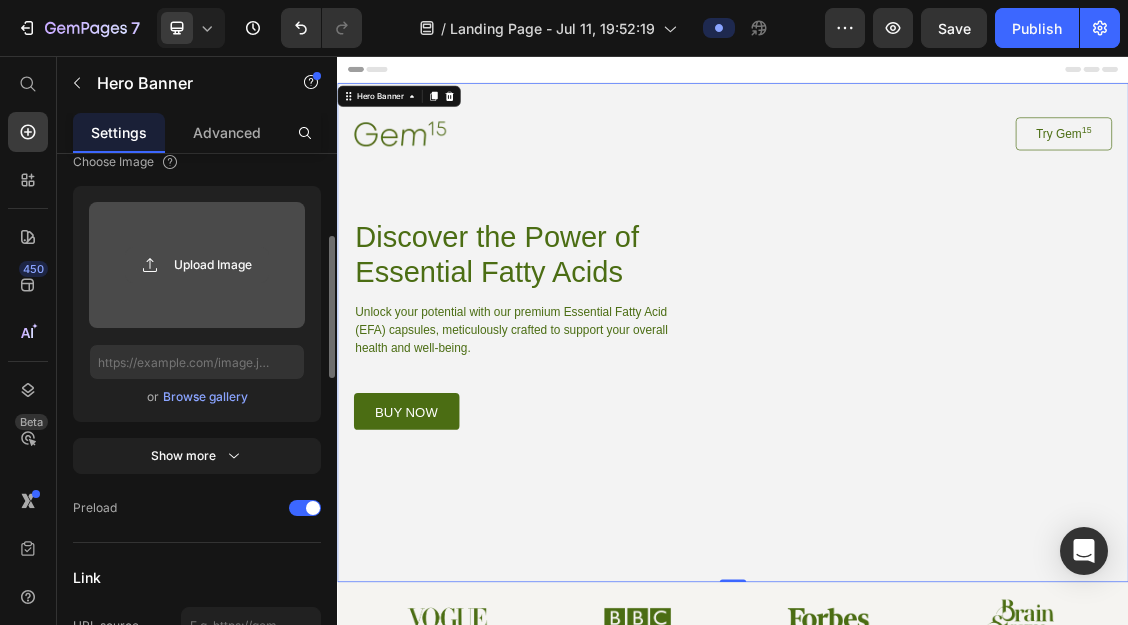 click 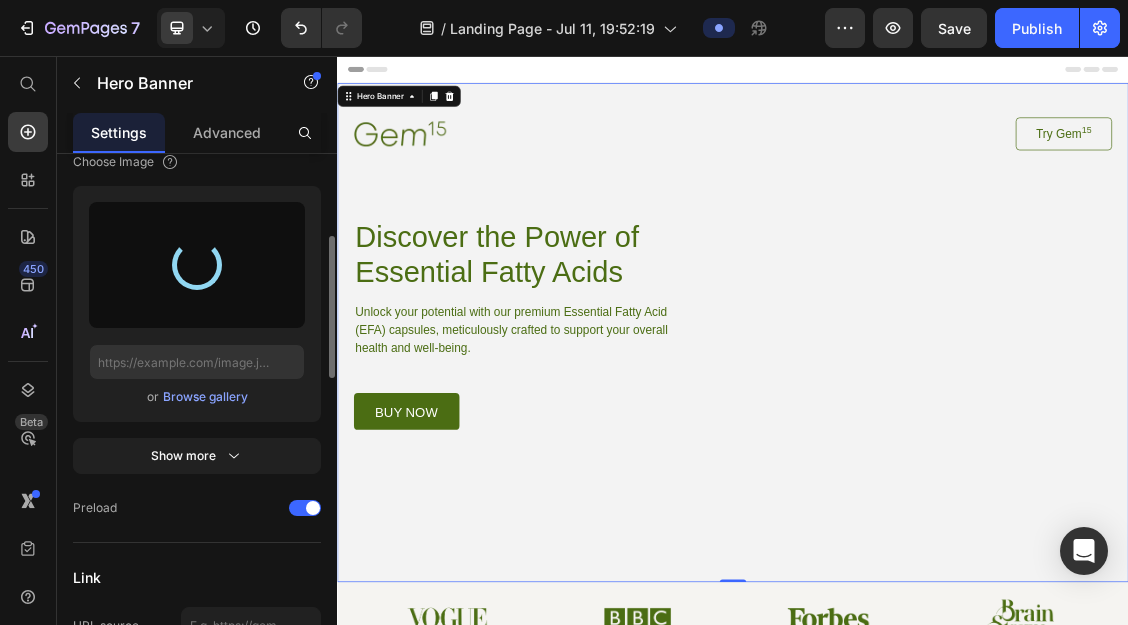 type on "https://cdn.shopify.com/s/files/1/0920/7581/9386/files/gempages_574891826889098469-a60337e7-bd61-433e-a724-f81568e6083c.png" 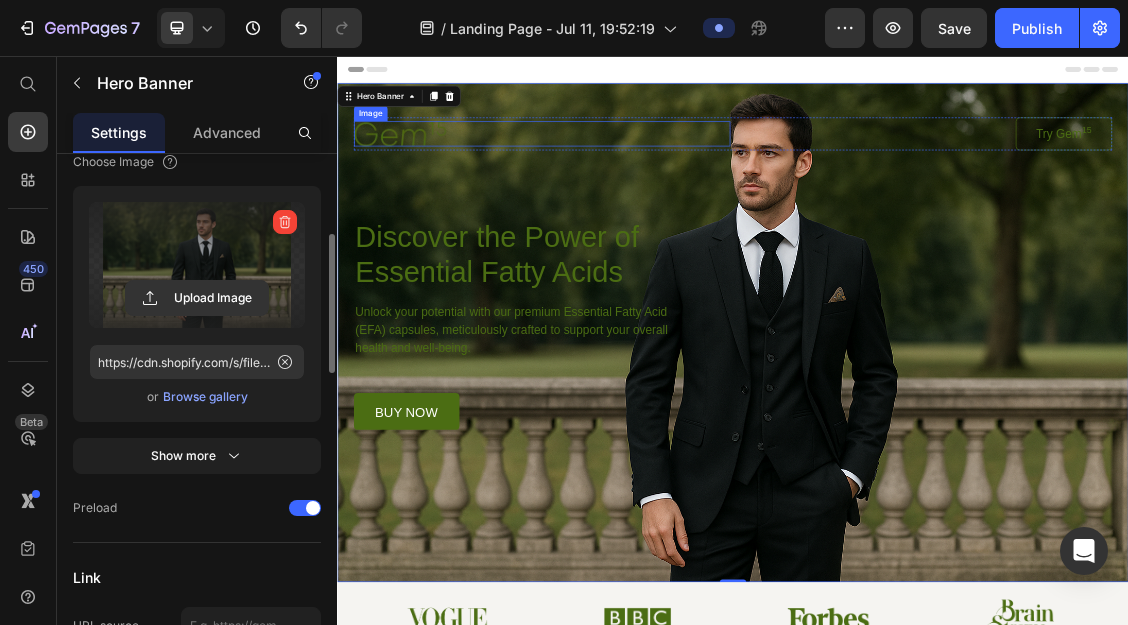 click at bounding box center [647, 173] 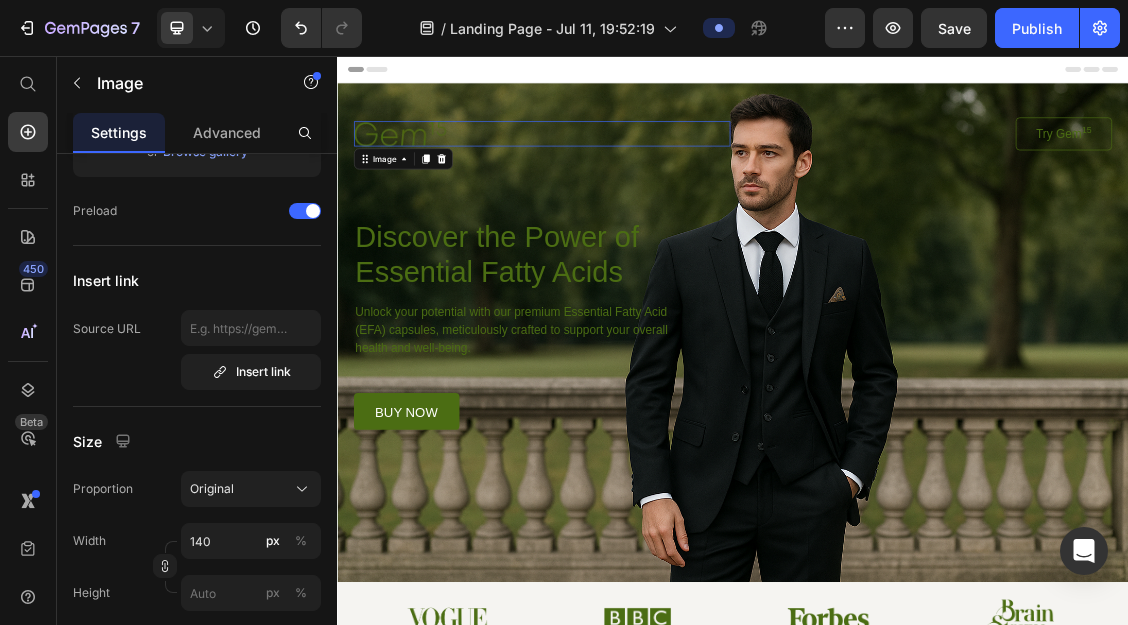 scroll, scrollTop: 0, scrollLeft: 0, axis: both 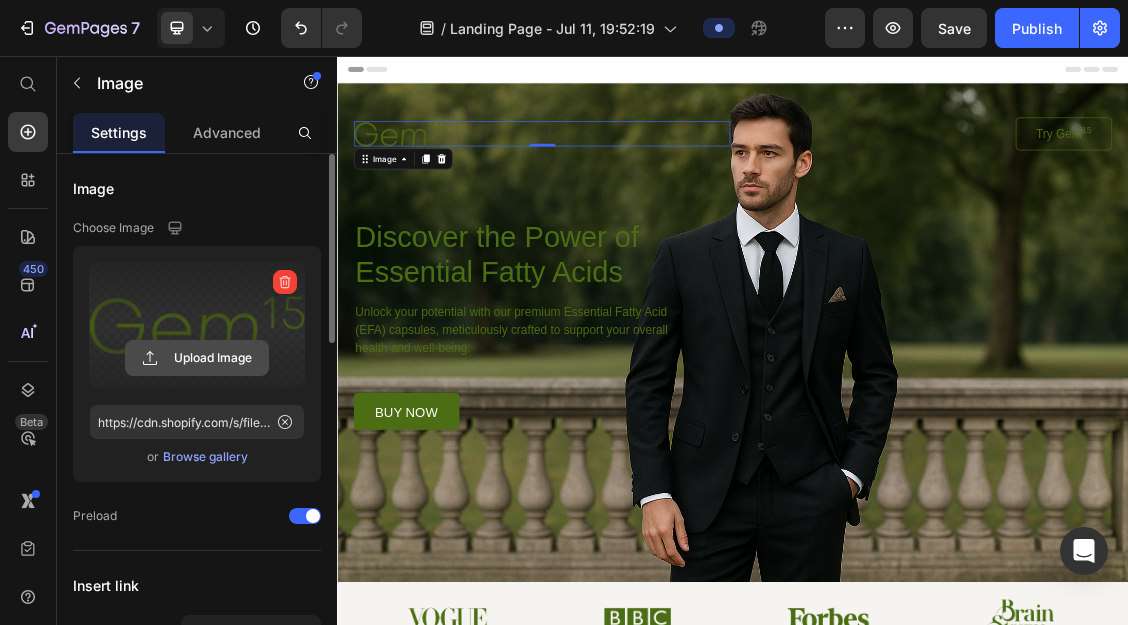 click 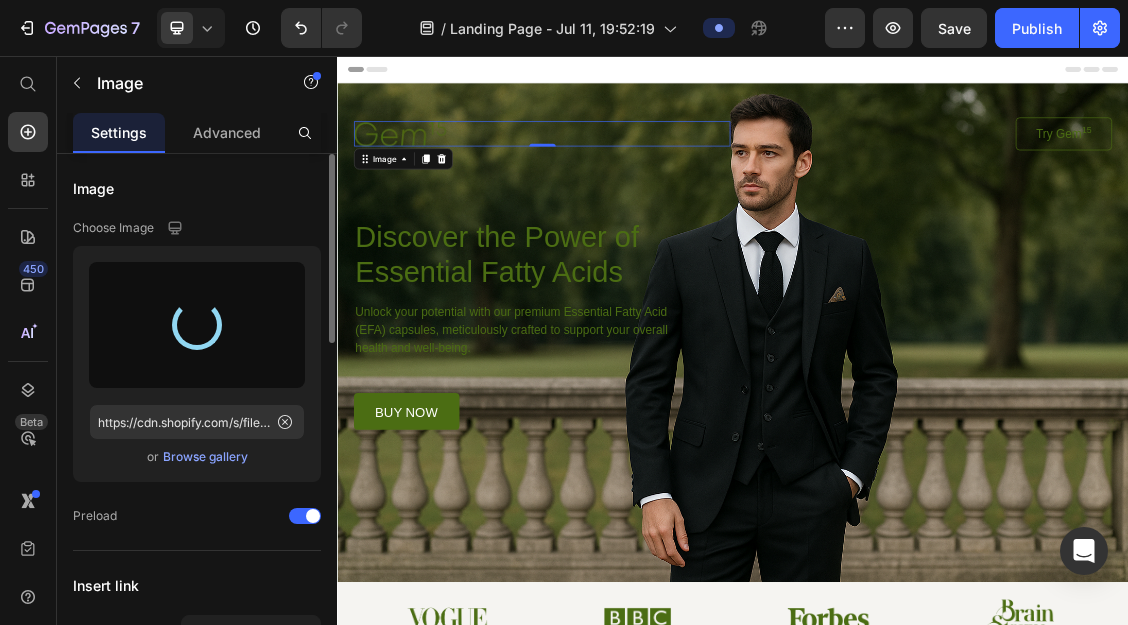 type on "https://cdn.shopify.com/s/files/1/0920/7581/9386/files/gempages_574891826889098469-39885a8d-64c5-4387-9058-a54cdf82944d.svg" 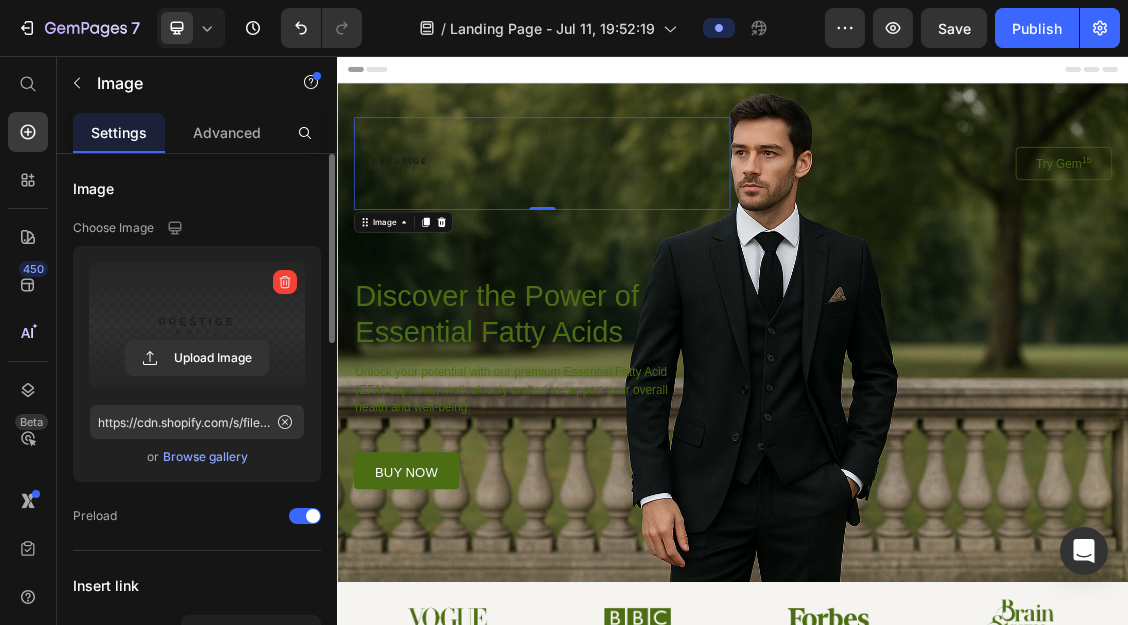 click at bounding box center (197, 325) 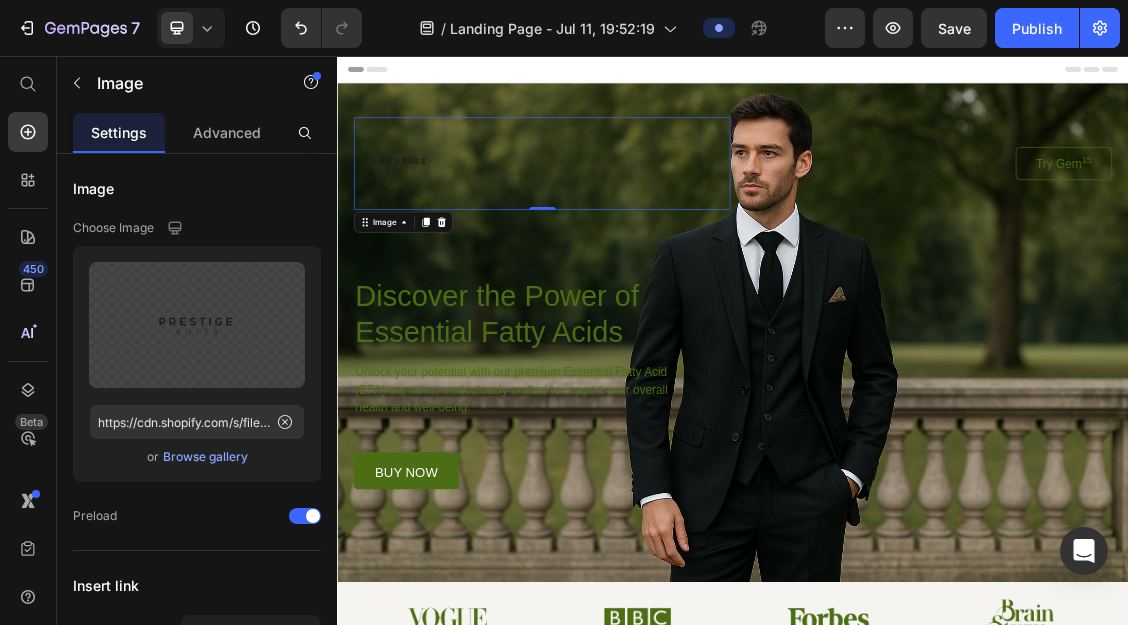 click at bounding box center [647, 219] 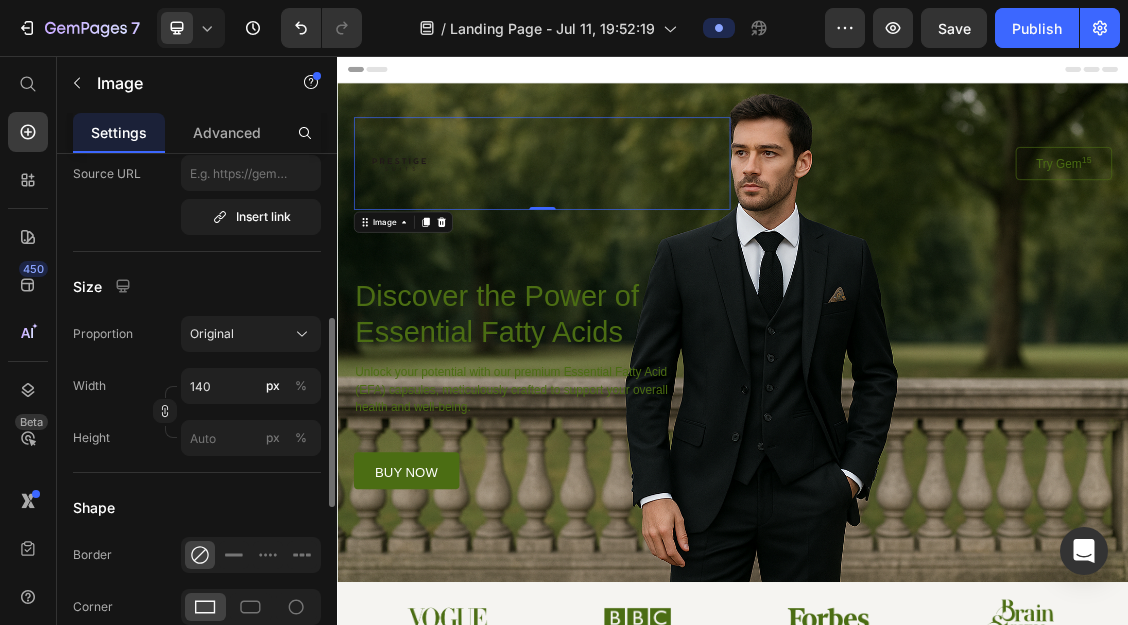 scroll, scrollTop: 461, scrollLeft: 0, axis: vertical 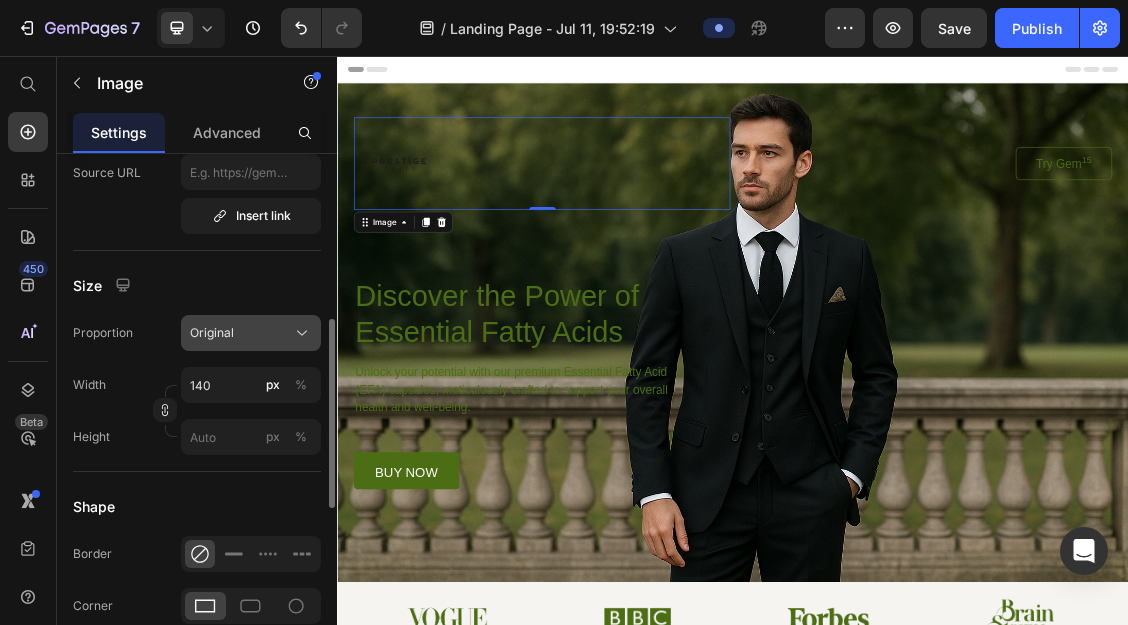 click on "Original" 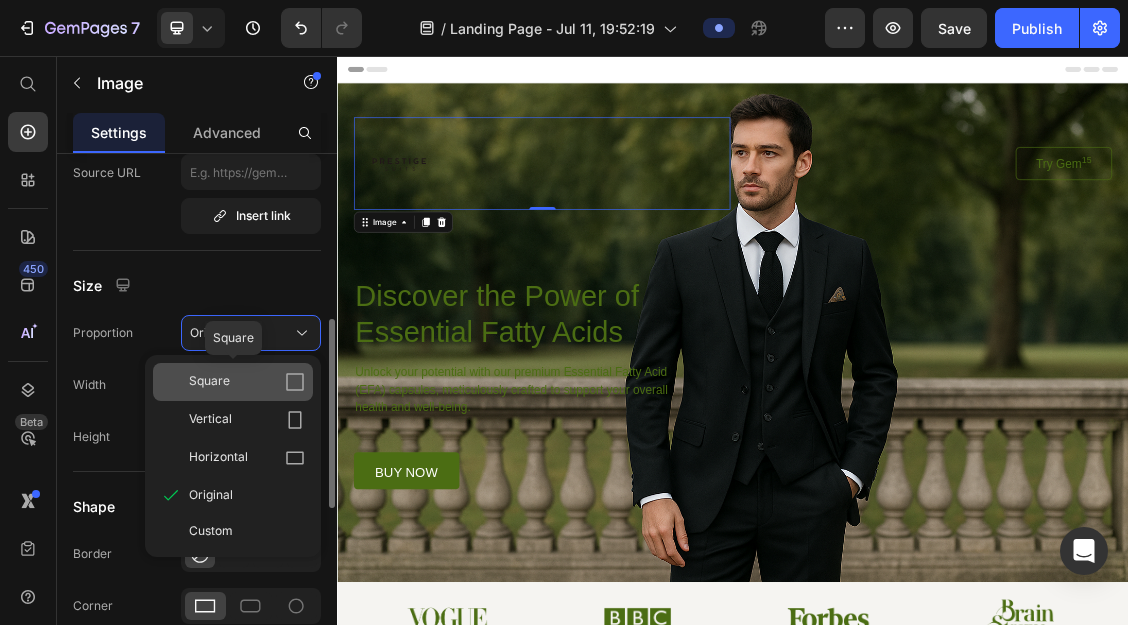 click on "Square" at bounding box center [247, 382] 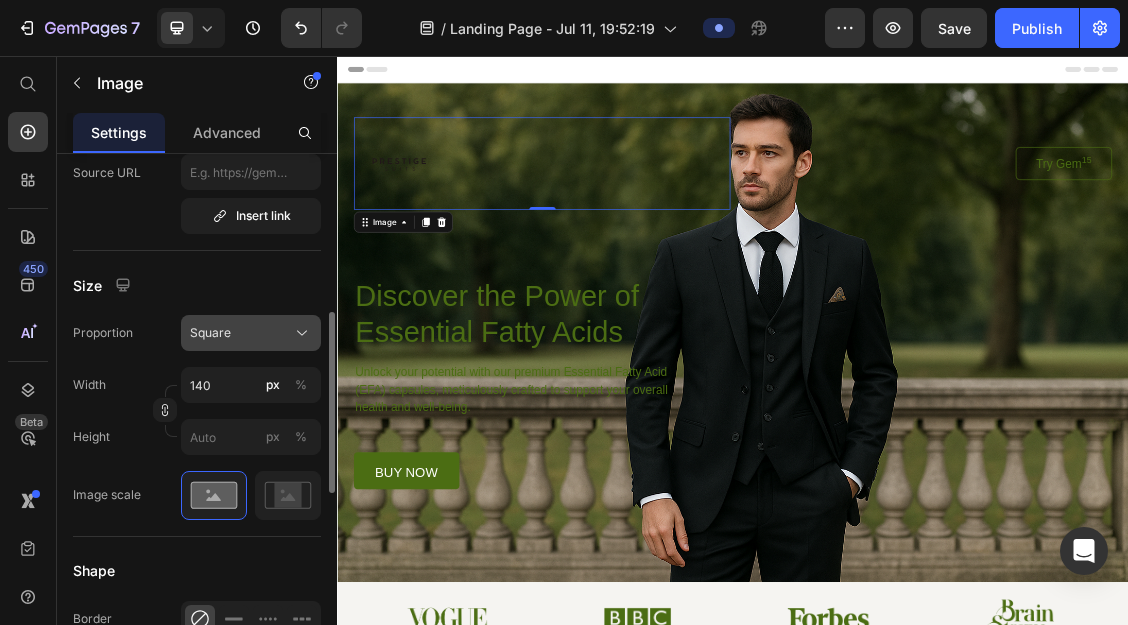 click on "Square" 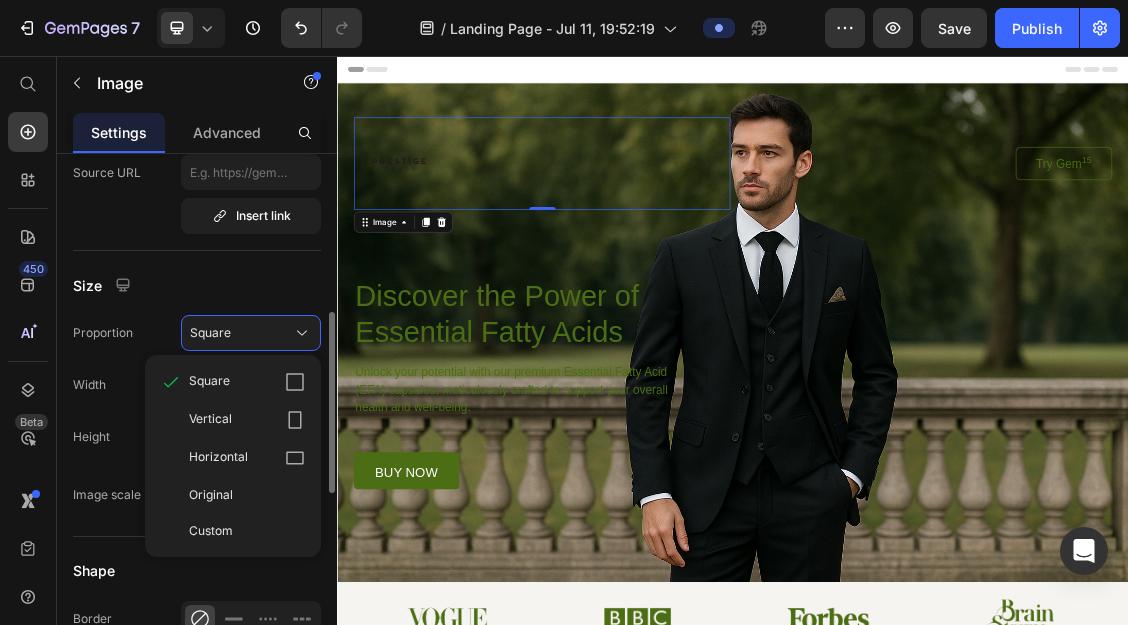 click on "Proportion Square Square Vertical Horizontal Original Custom Width 140 px % Height px %" at bounding box center (197, 385) 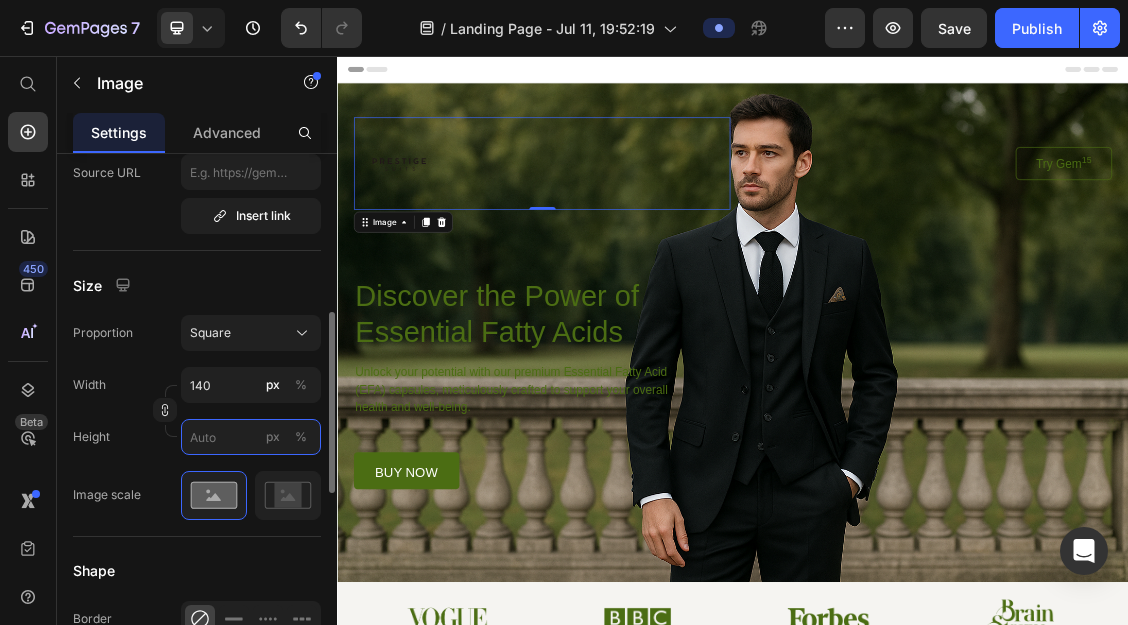 click on "px %" at bounding box center [251, 437] 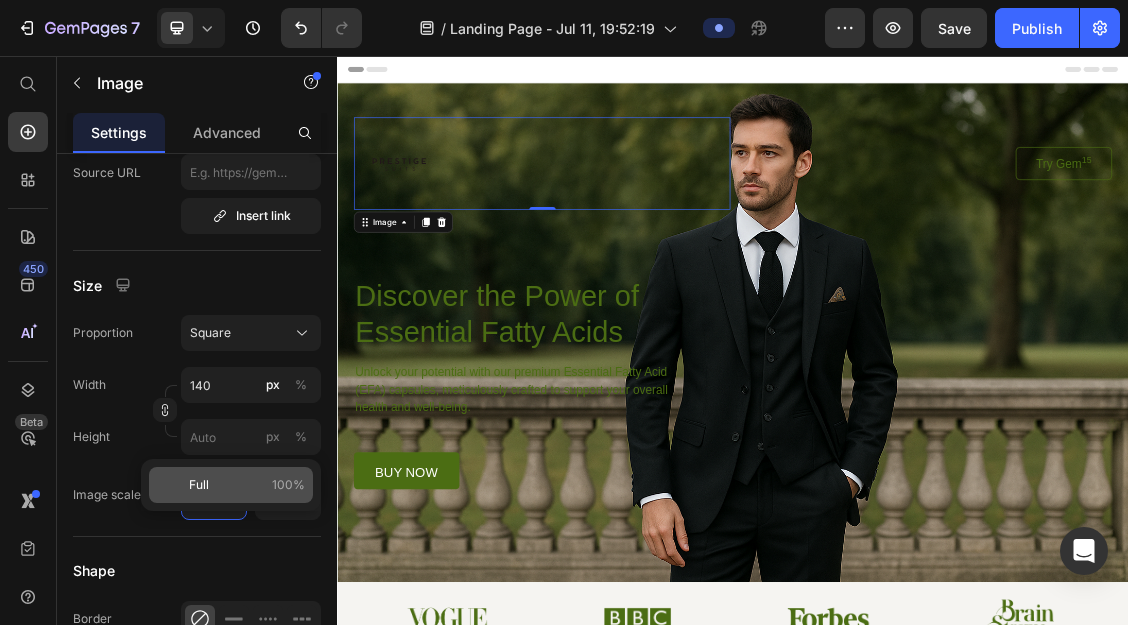 click on "Full 100%" 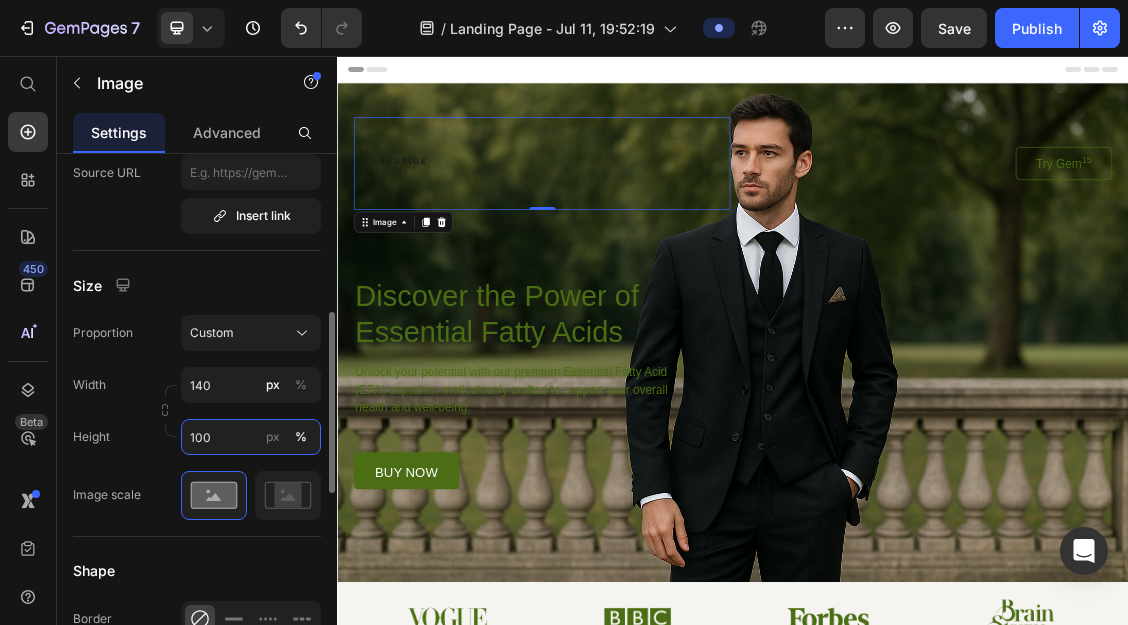 click on "100" at bounding box center (251, 437) 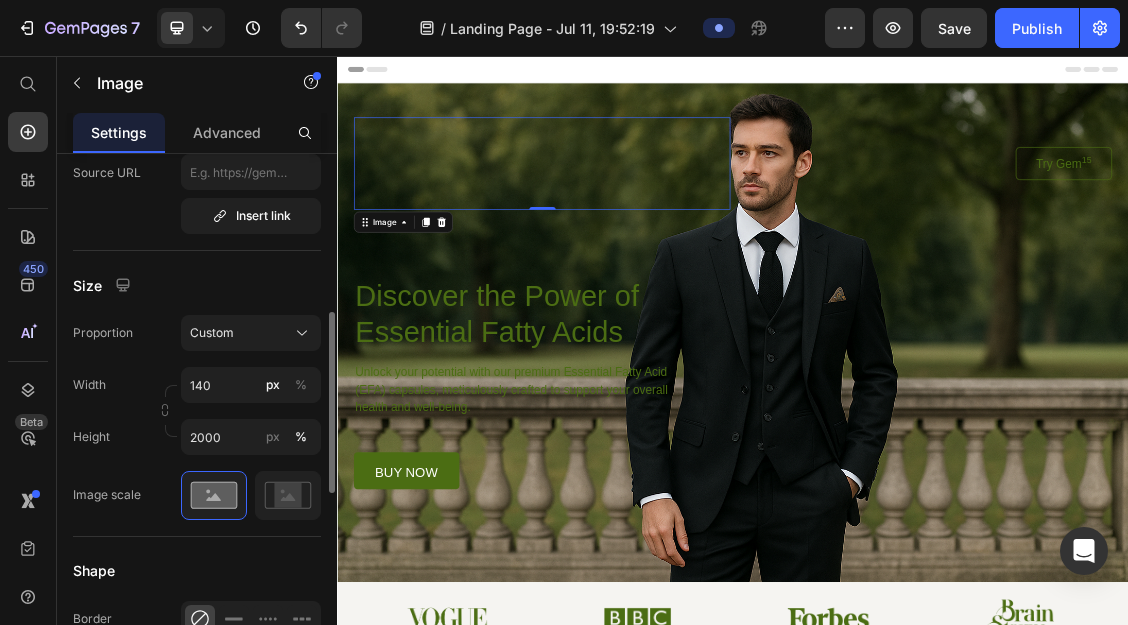 click on "Height 2000 px %" at bounding box center [197, 437] 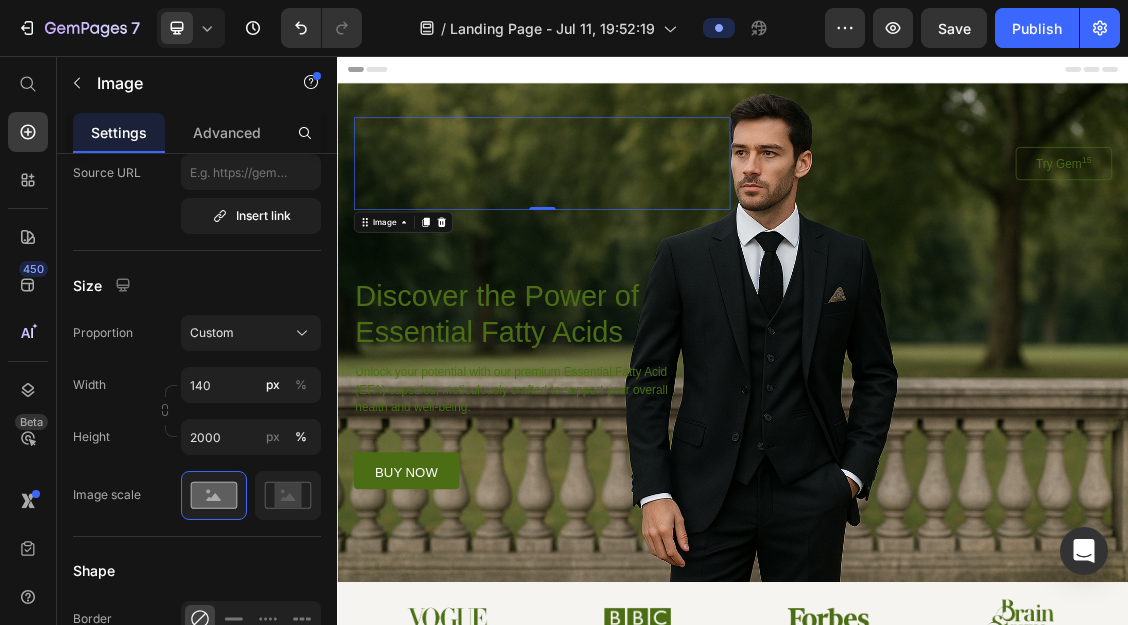 click at bounding box center [647, 219] 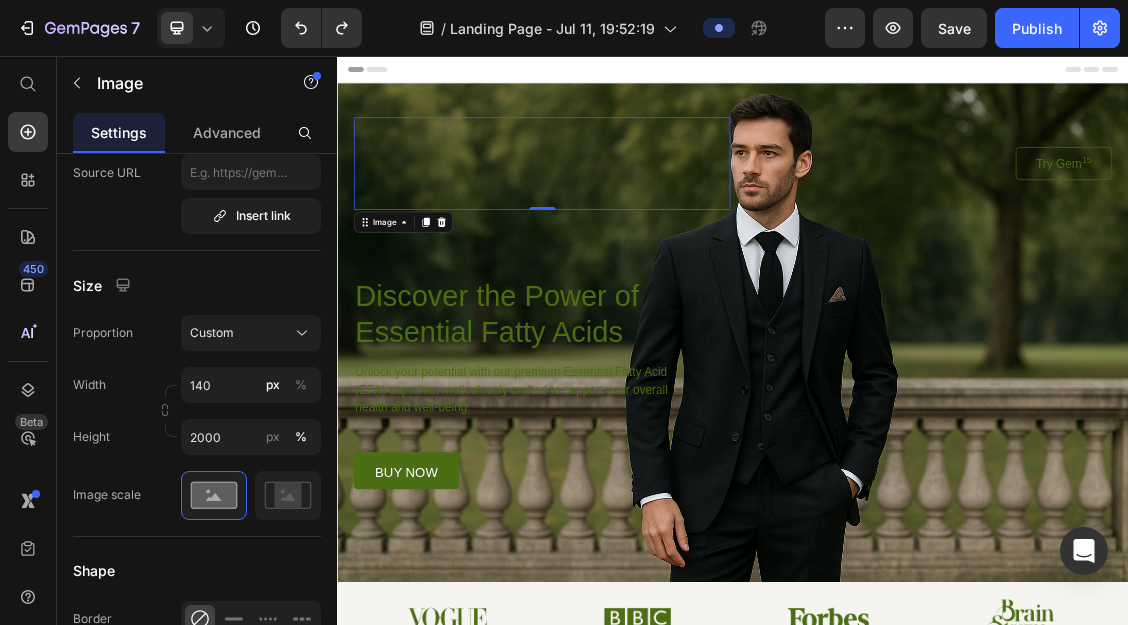 type on "100" 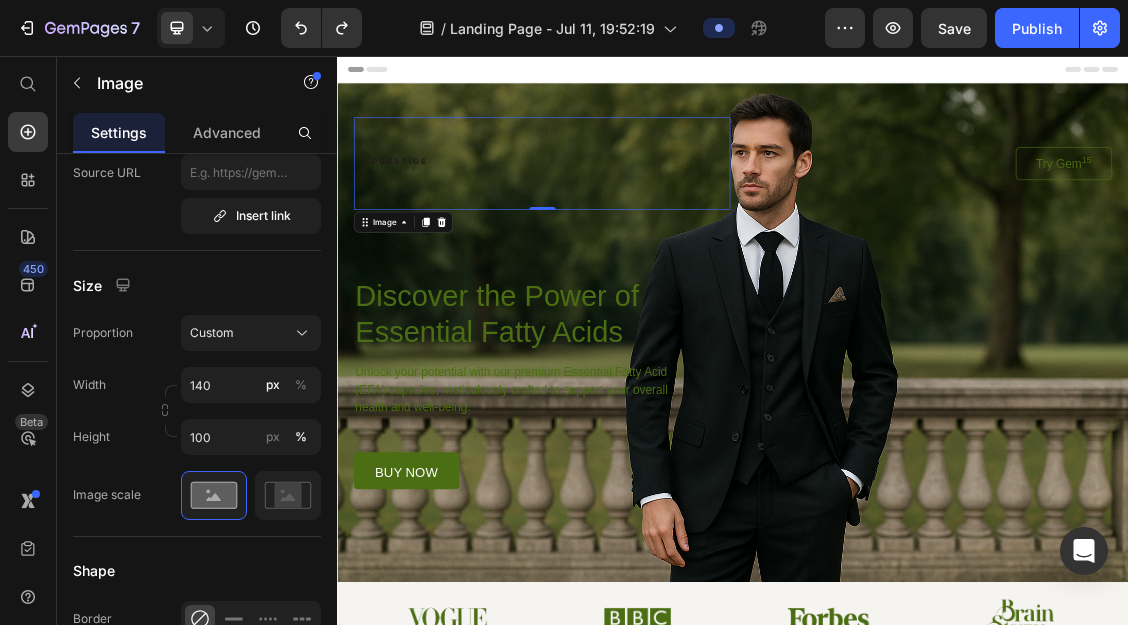 type 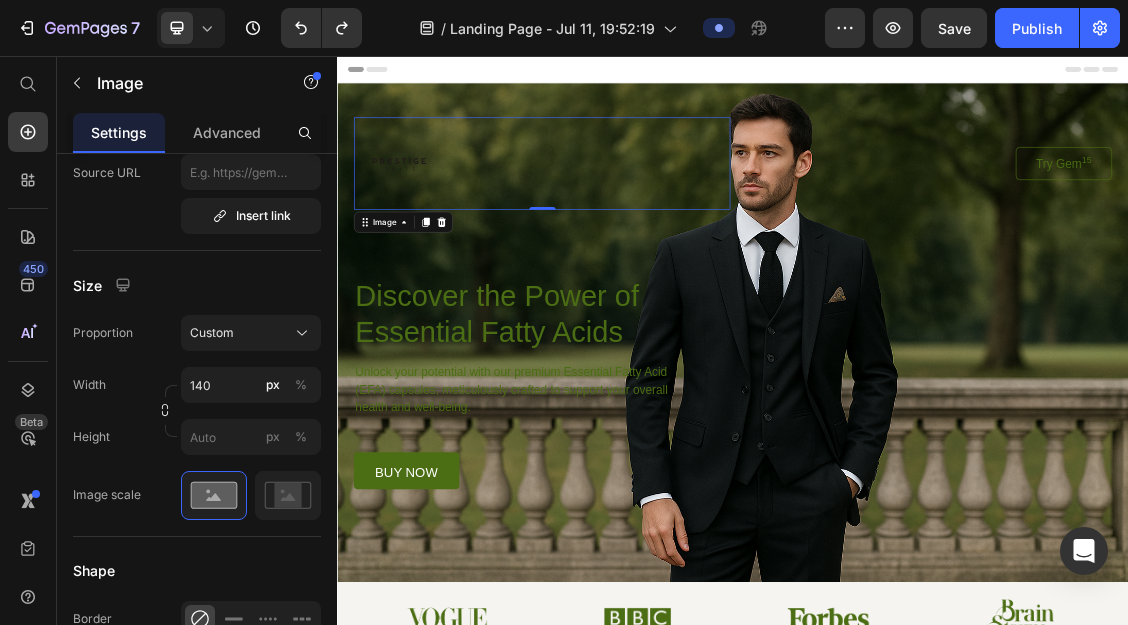 click at bounding box center (647, 219) 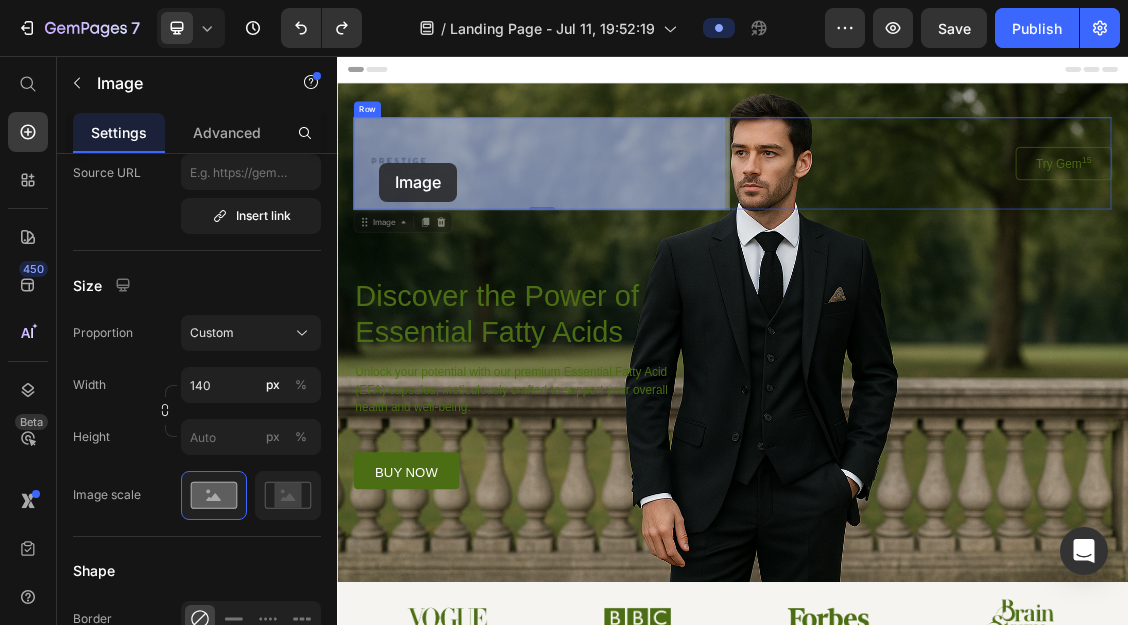 drag, startPoint x: 469, startPoint y: 214, endPoint x: 428, endPoint y: 216, distance: 41.04875 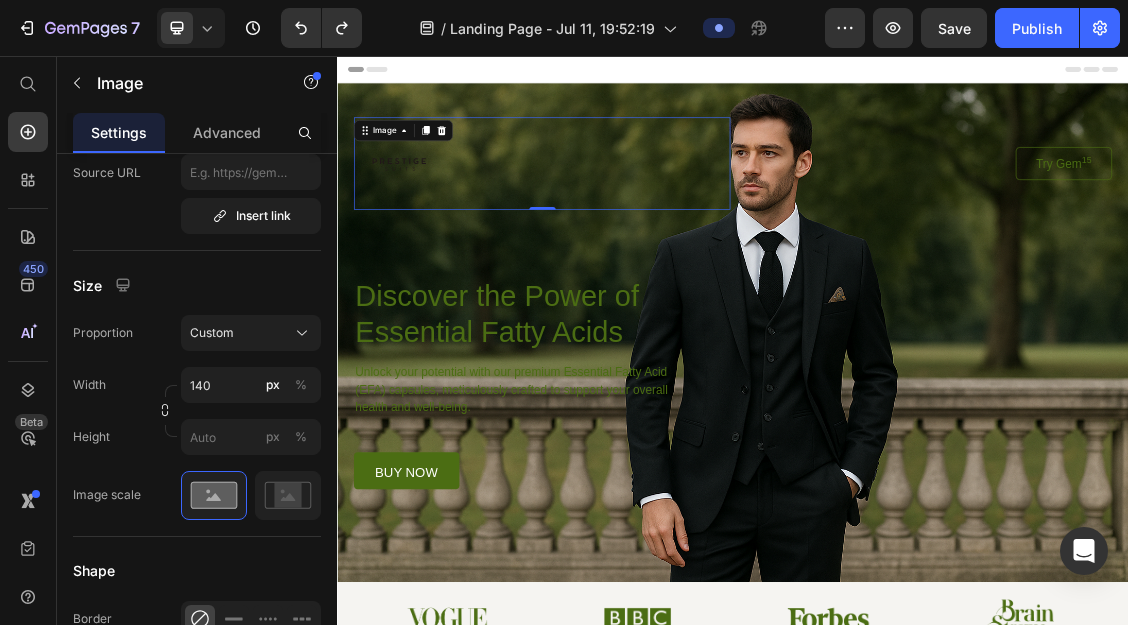 click at bounding box center (647, 219) 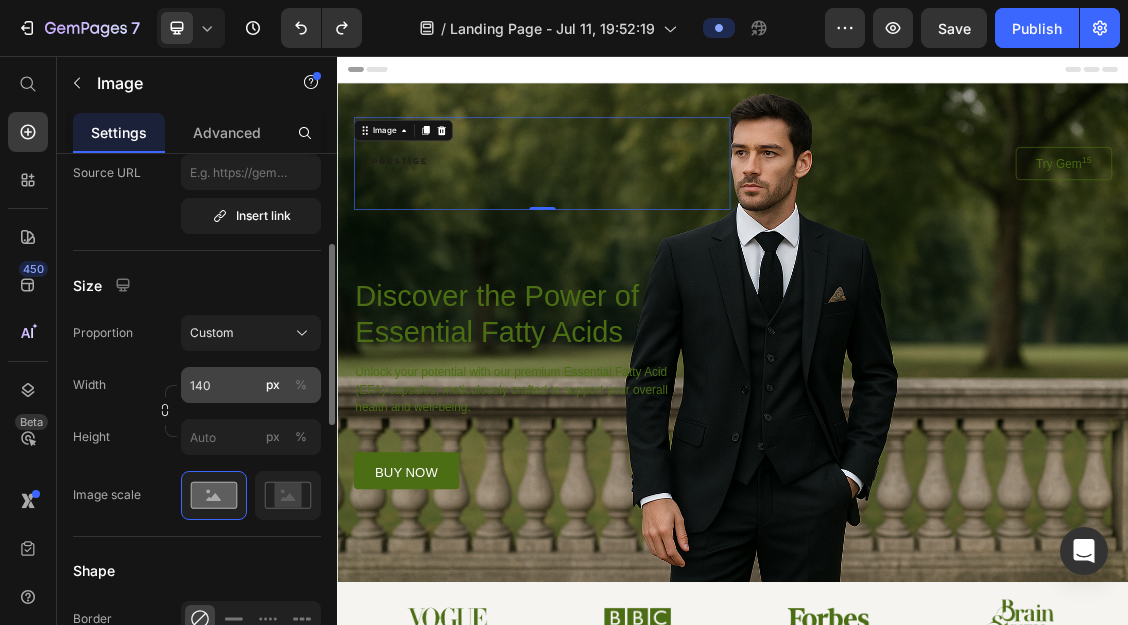 scroll, scrollTop: 0, scrollLeft: 0, axis: both 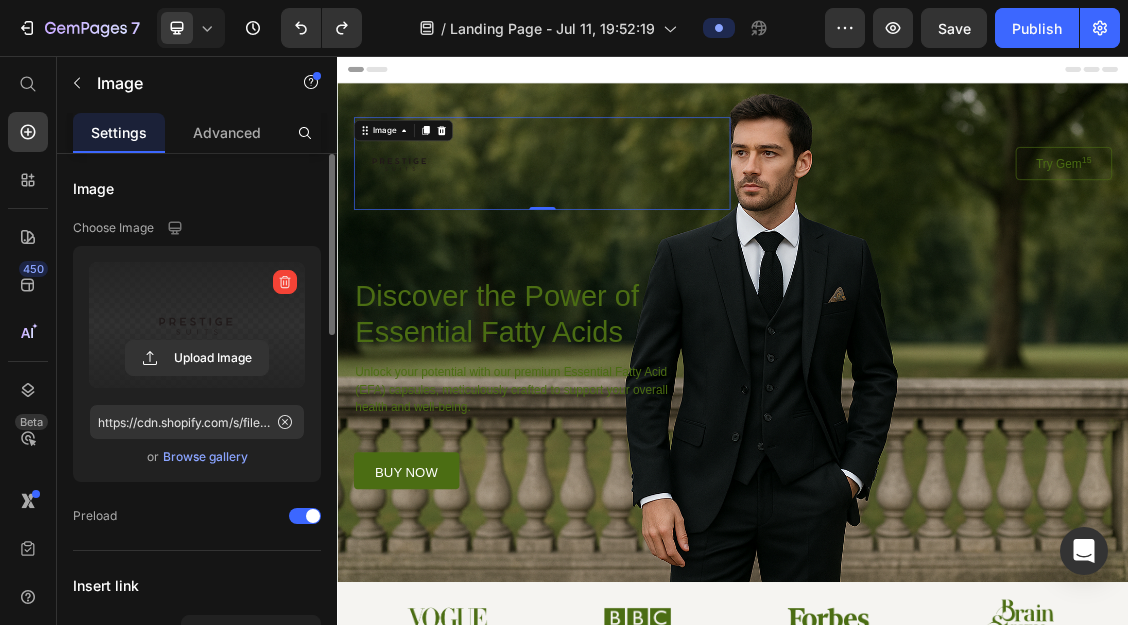 click at bounding box center (197, 325) 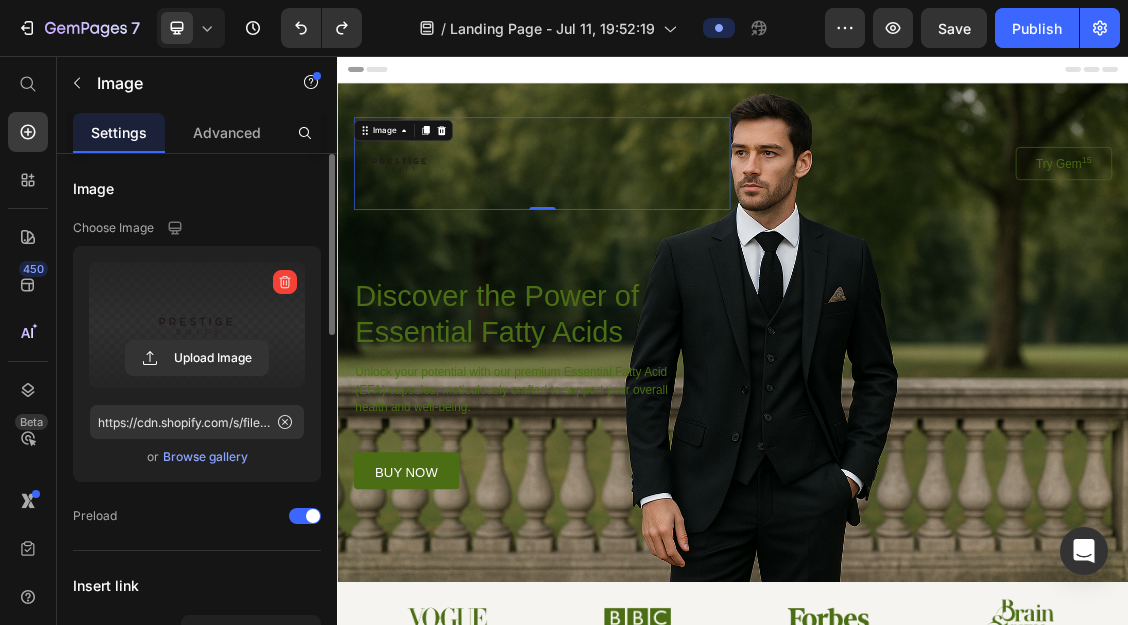 click 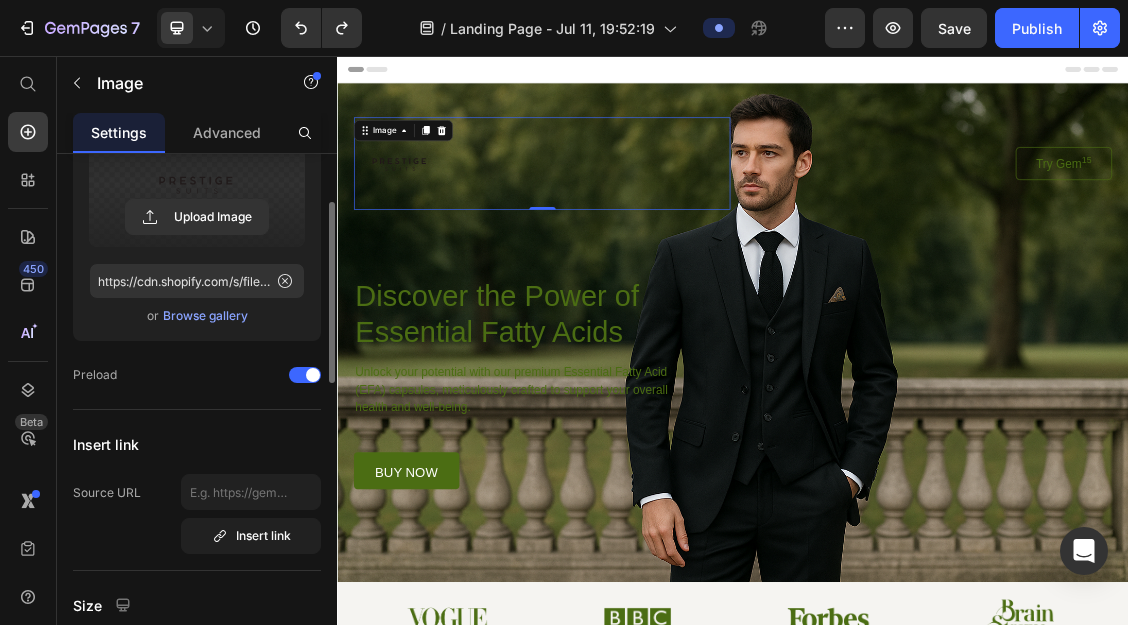 scroll, scrollTop: 0, scrollLeft: 0, axis: both 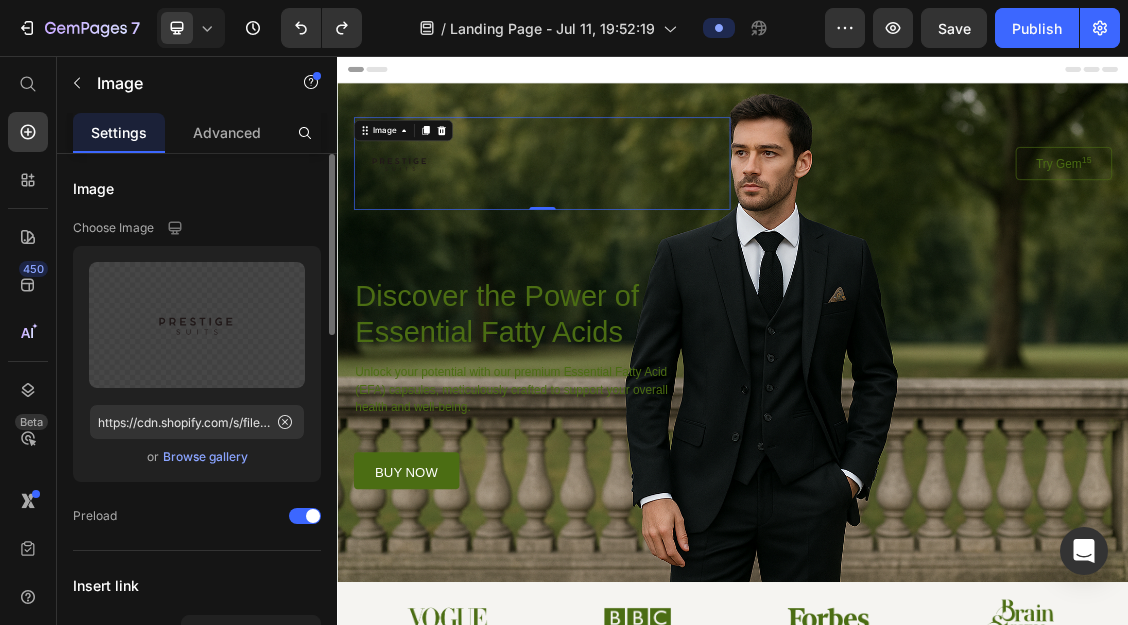 click on "Browse gallery" at bounding box center (205, 457) 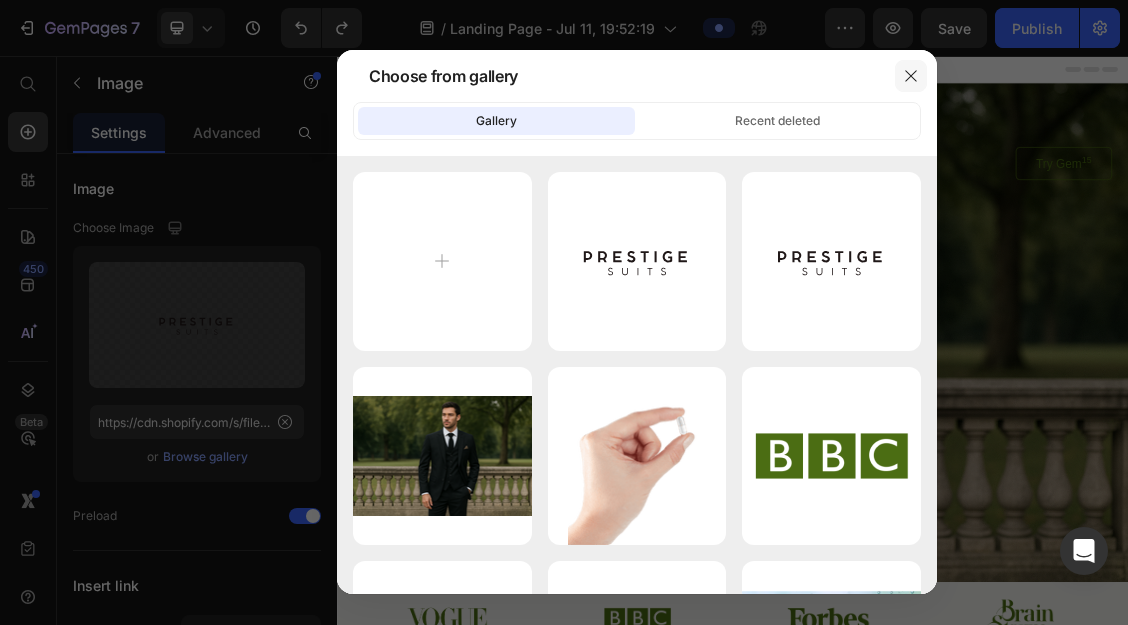 click 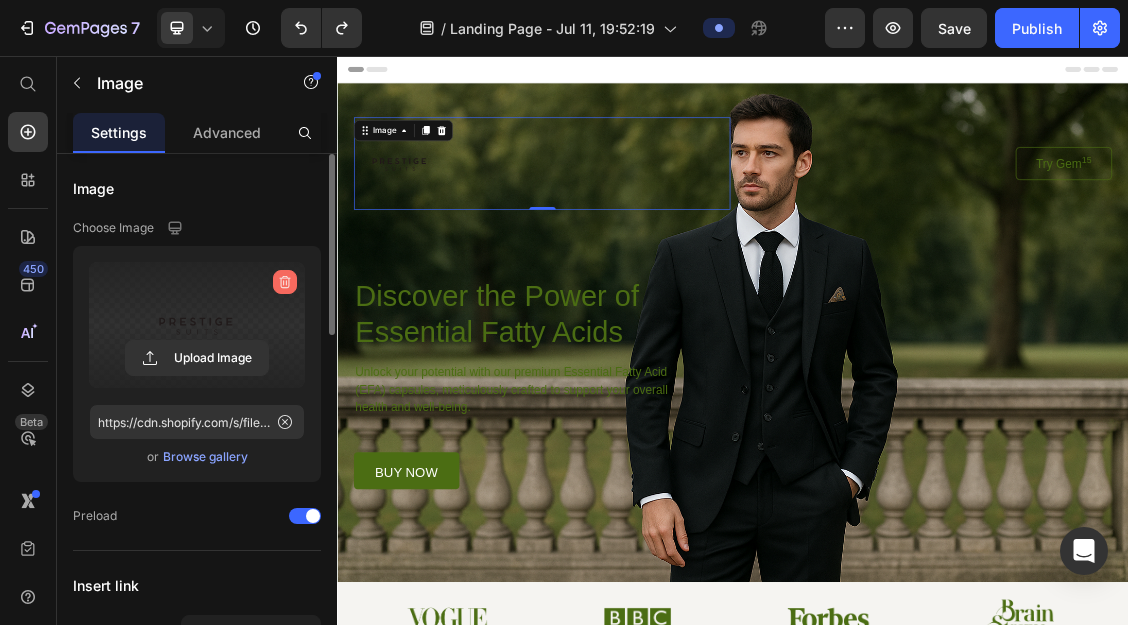 click 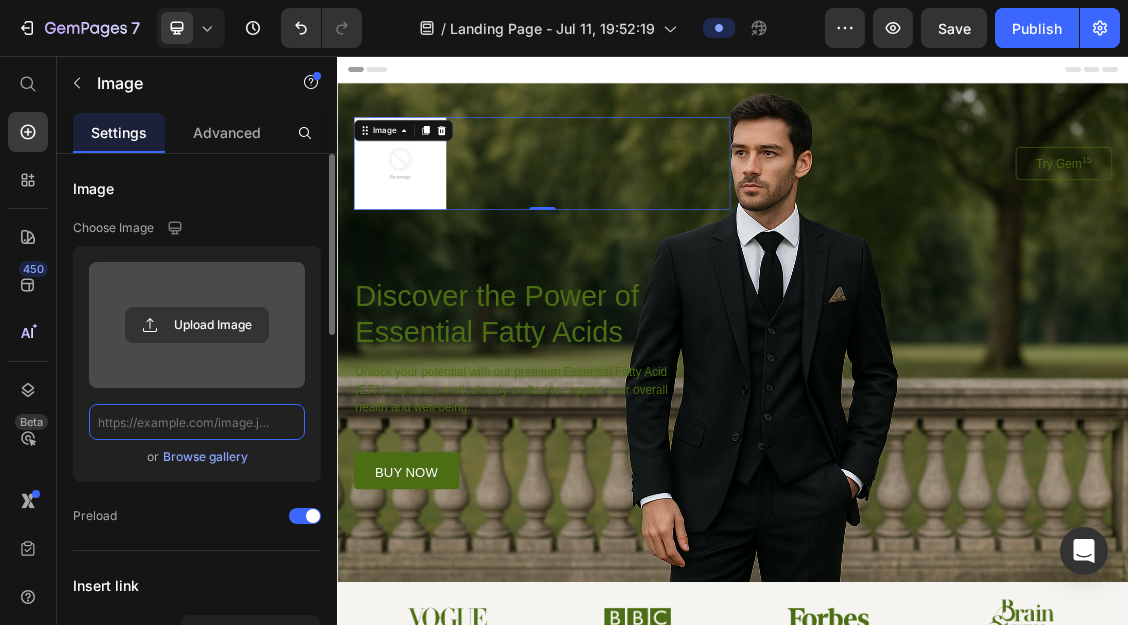 scroll, scrollTop: 0, scrollLeft: 0, axis: both 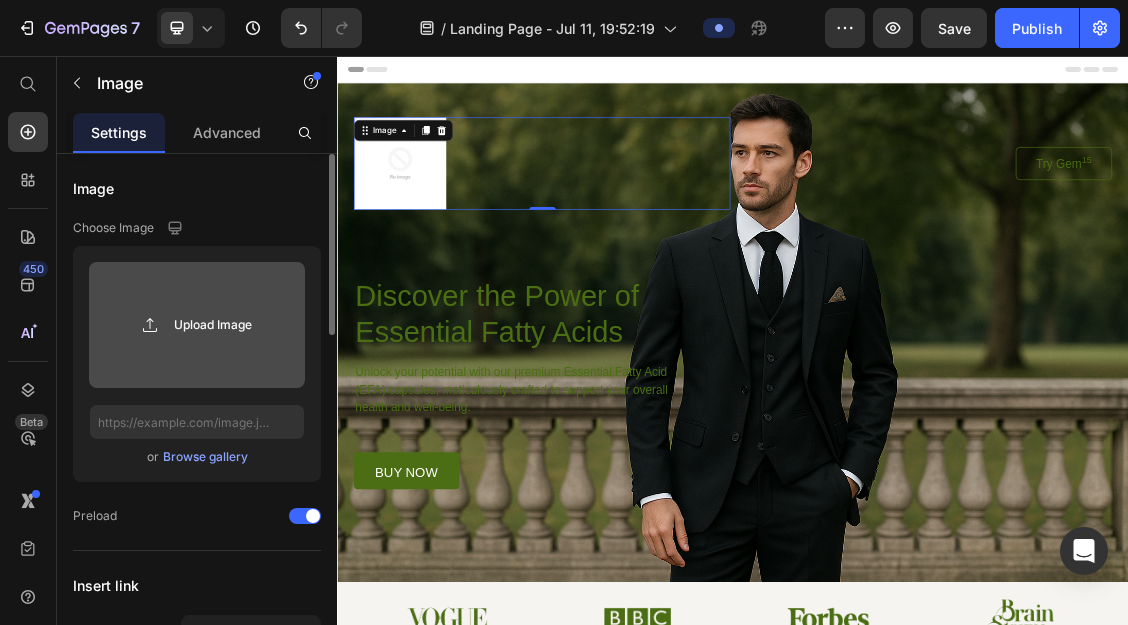click 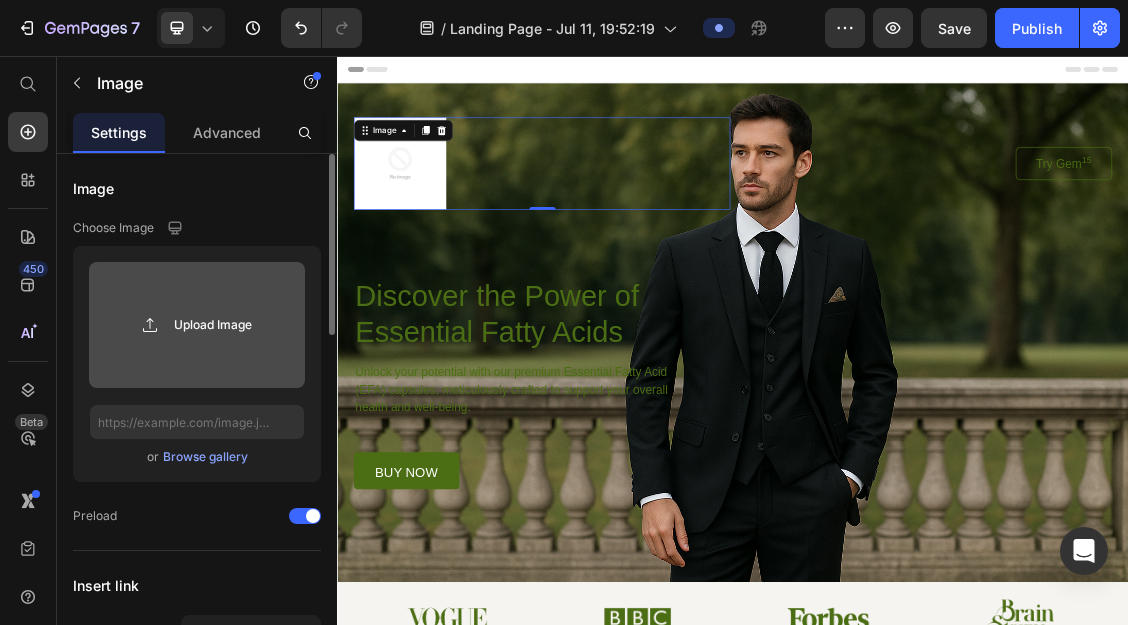 type on "https://cdn.shopify.com/s/files/1/0920/7581/9386/files/gempages_574891826889098469-39885a8d-64c5-4387-9058-a54cdf82944d.svg" 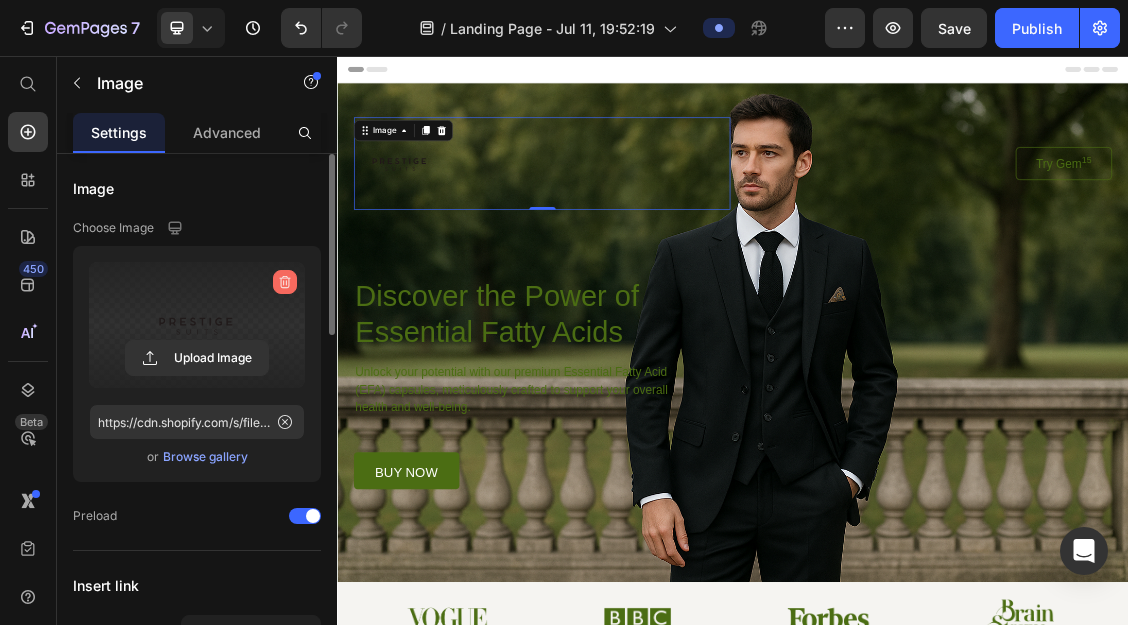 click 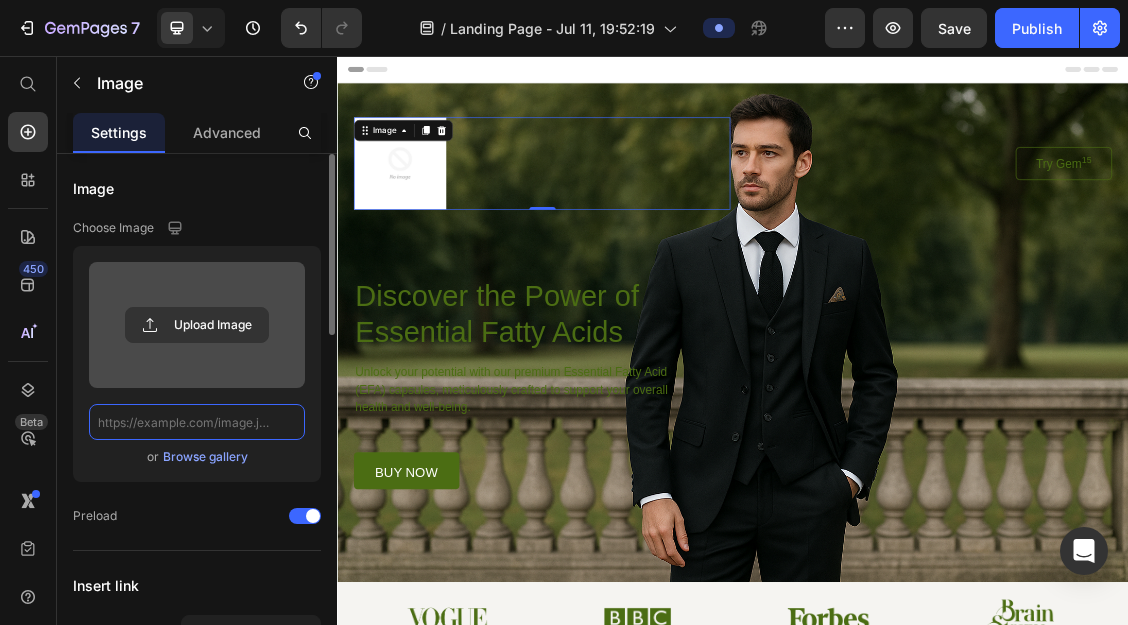 scroll, scrollTop: 0, scrollLeft: 0, axis: both 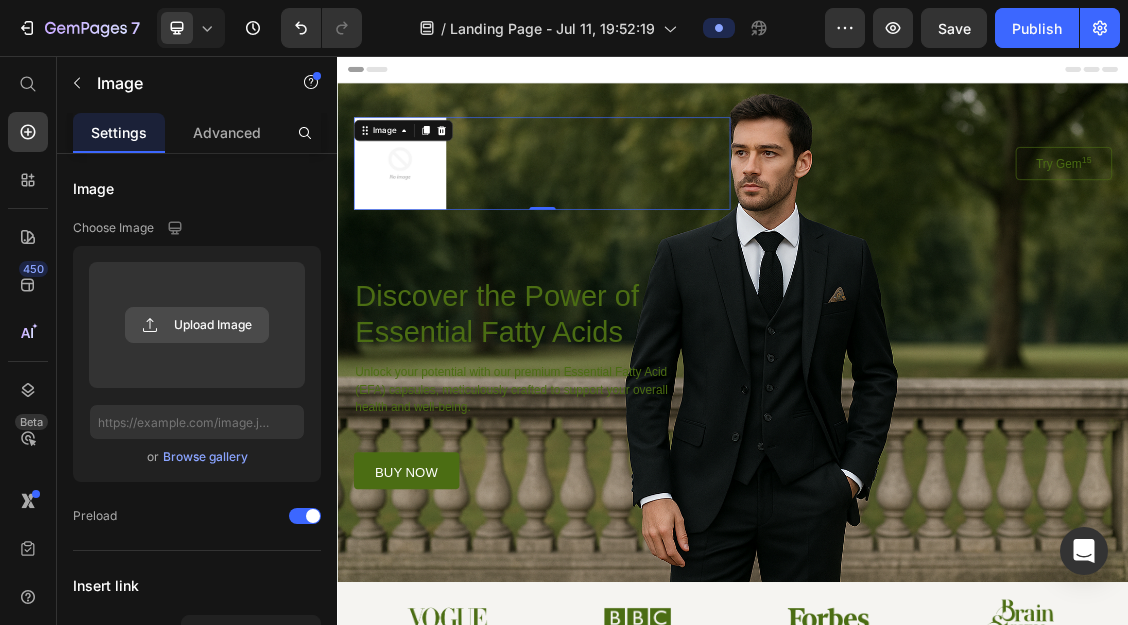 click 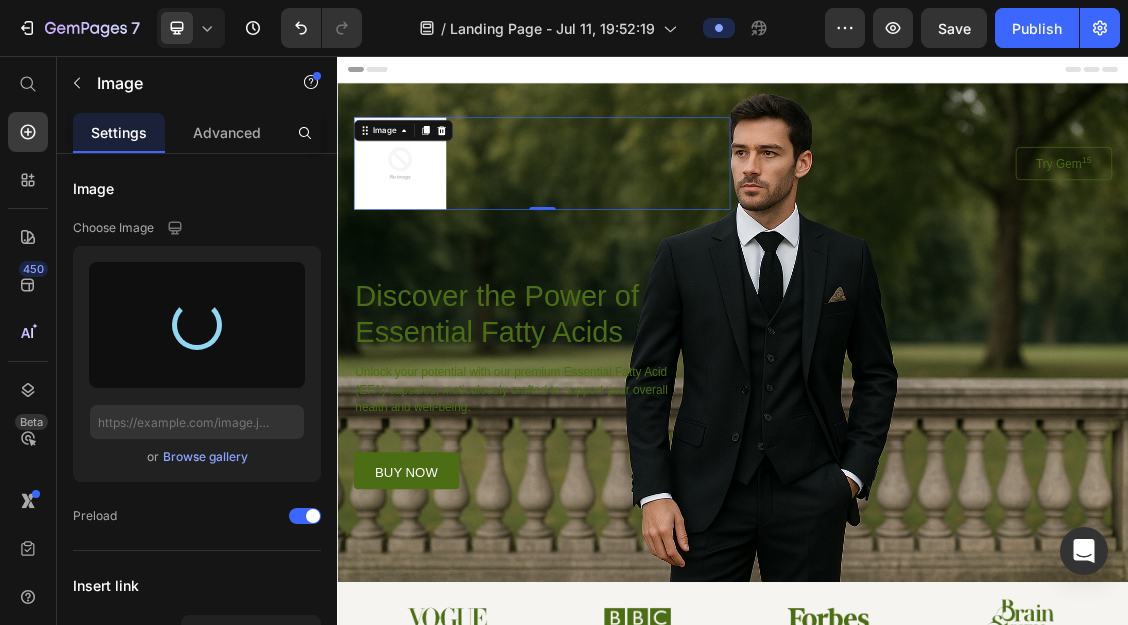 type on "https://cdn.shopify.com/s/files/1/0920/7581/9386/files/gempages_574891826889098469-289912f8-fcb2-4ab2-909c-5e188ca4fceb.png" 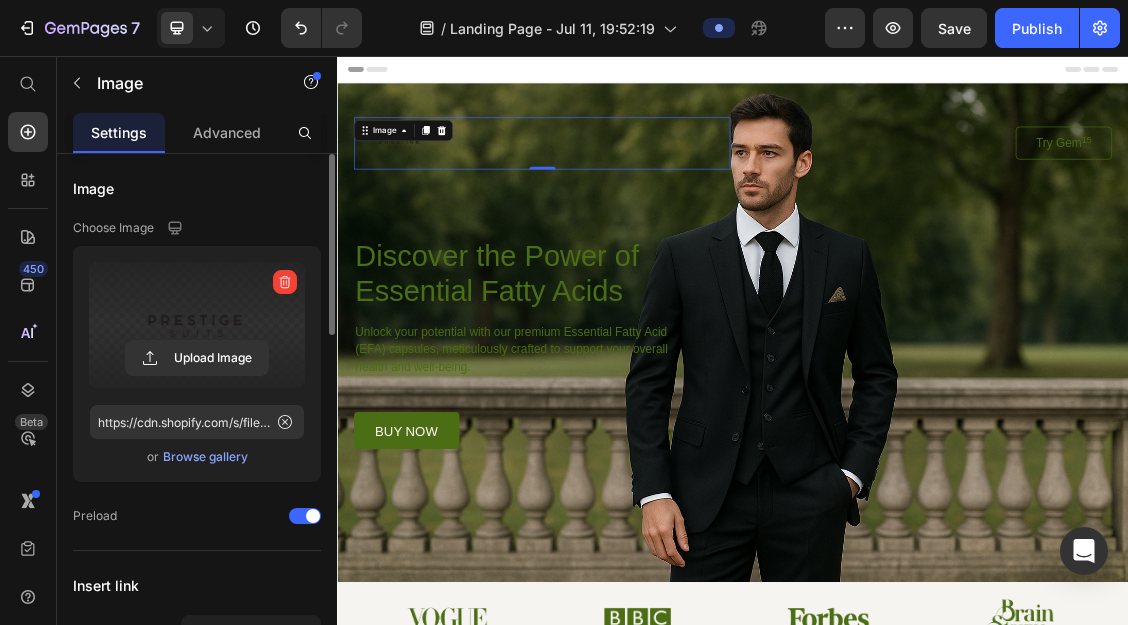 click at bounding box center (197, 325) 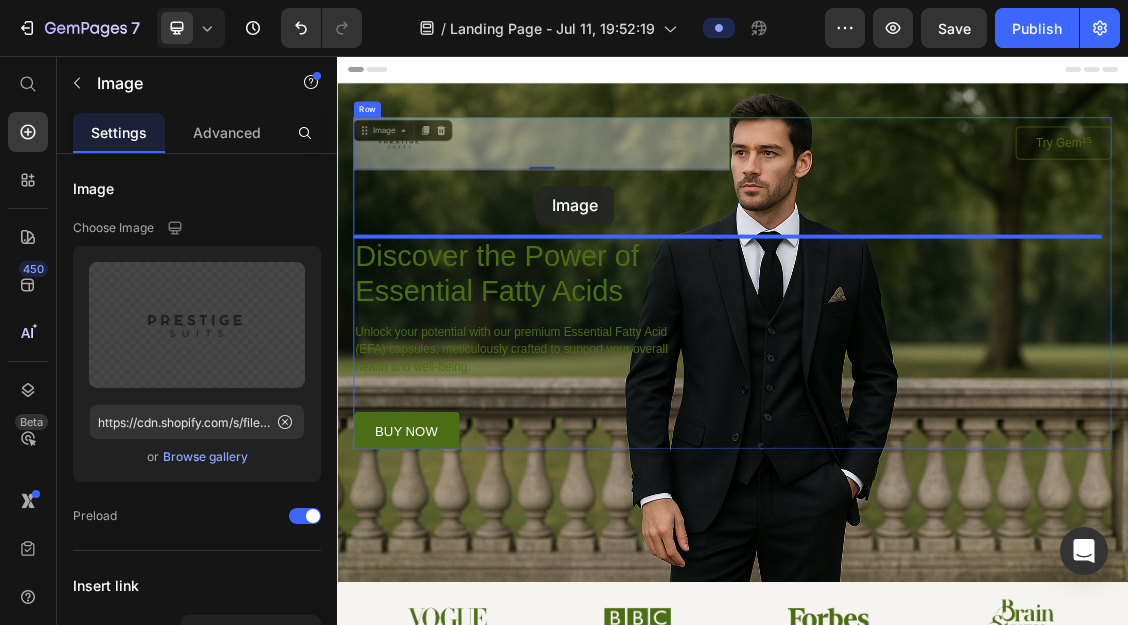 drag, startPoint x: 646, startPoint y: 220, endPoint x: 639, endPoint y: 253, distance: 33.734257 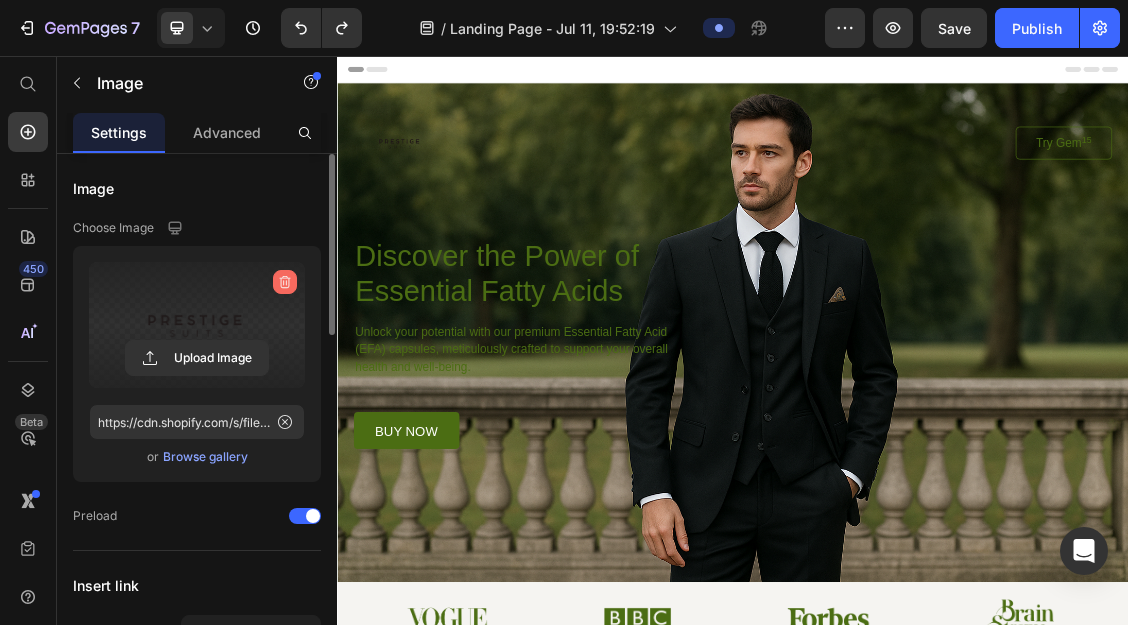click 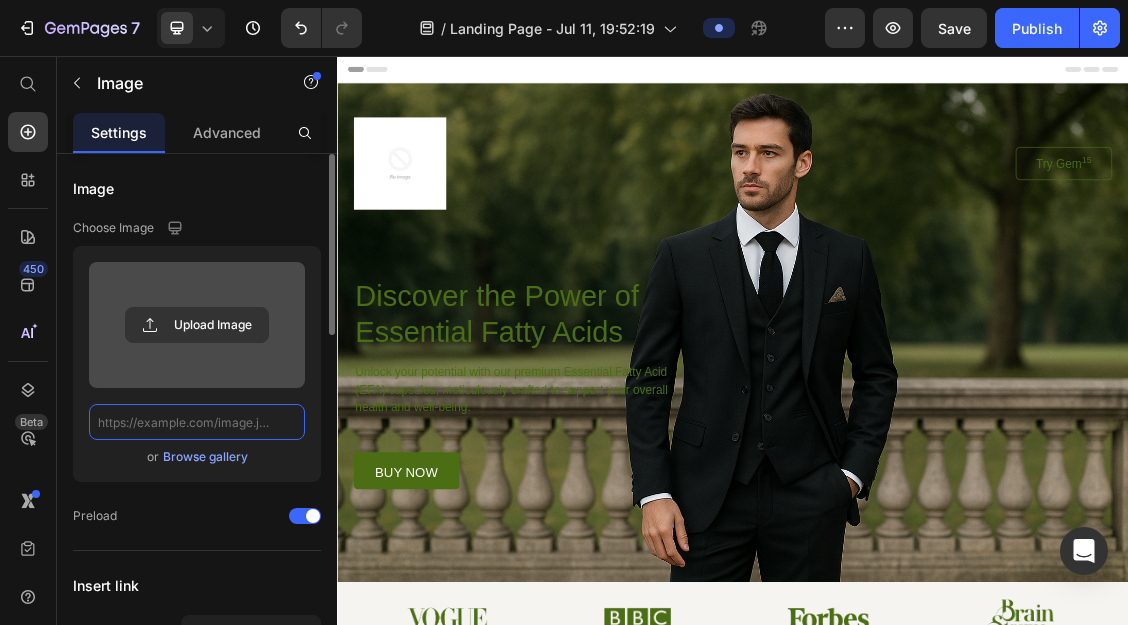 scroll, scrollTop: 0, scrollLeft: 0, axis: both 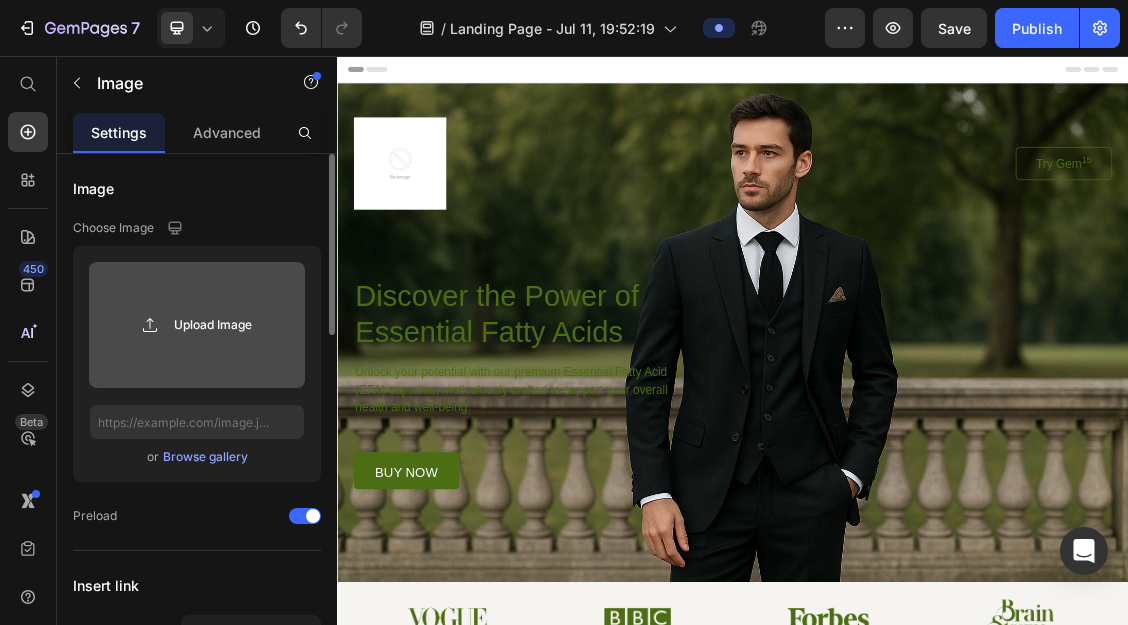 click 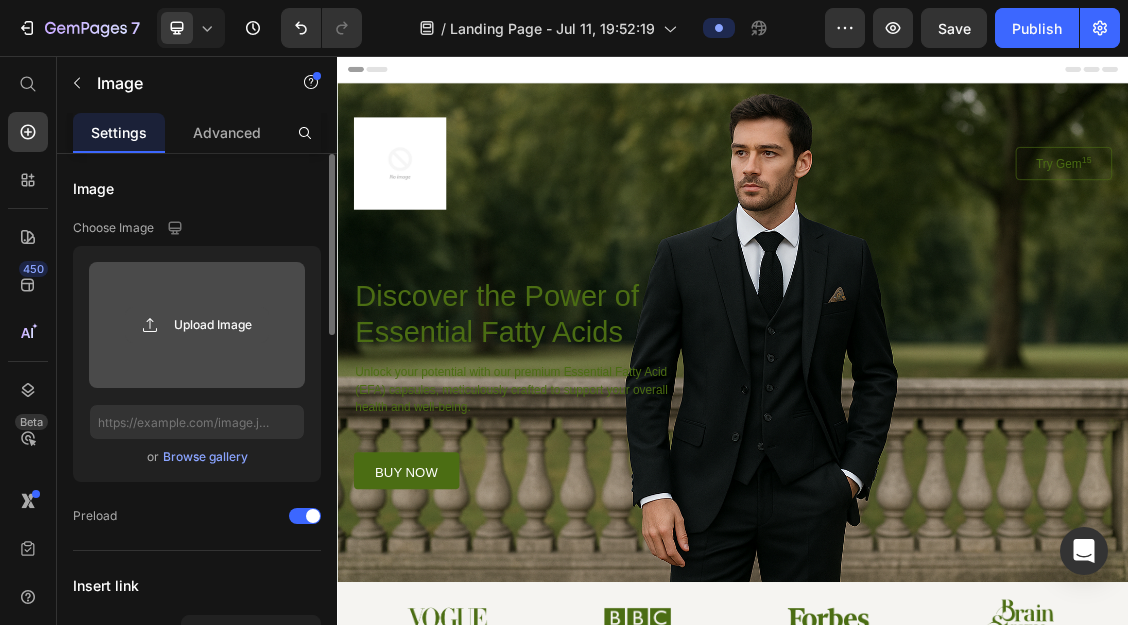 type on "https://cdn.shopify.com/s/files/1/0920/7581/9386/files/gempages_574891826889098469-289912f8-fcb2-4ab2-909c-5e188ca4fceb.png" 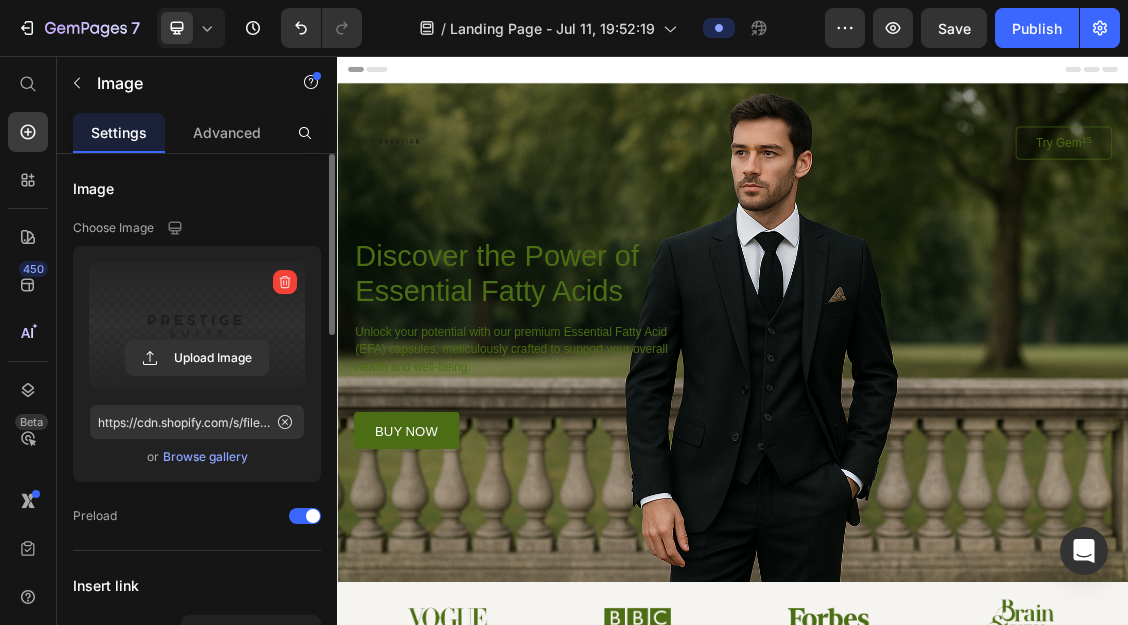 click on "Advanced" at bounding box center [227, 132] 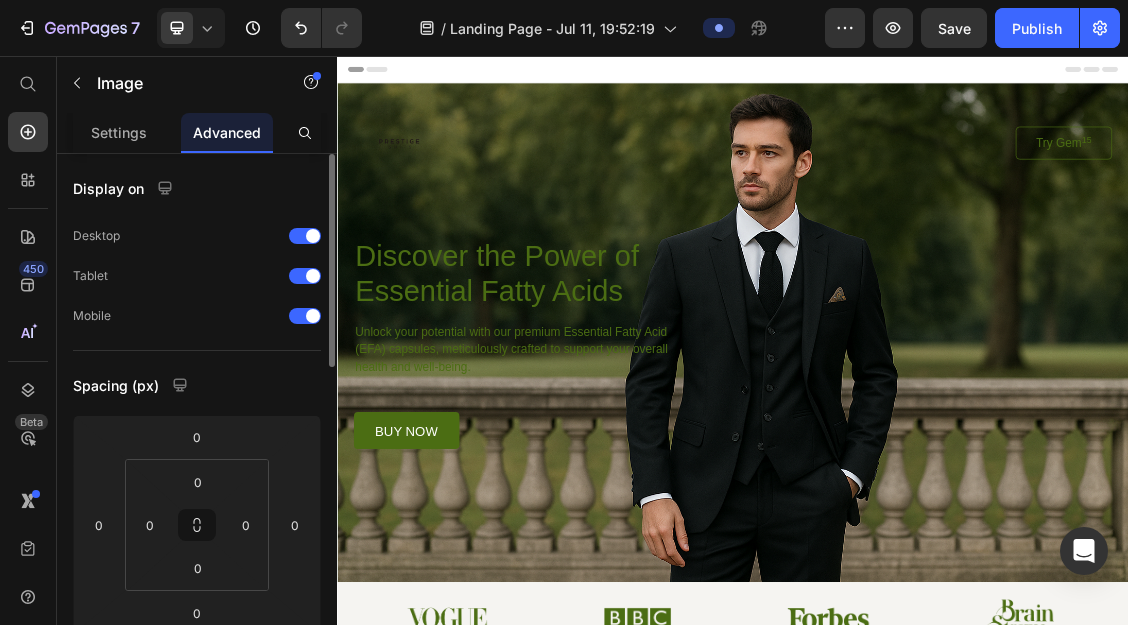 click at bounding box center (647, 188) 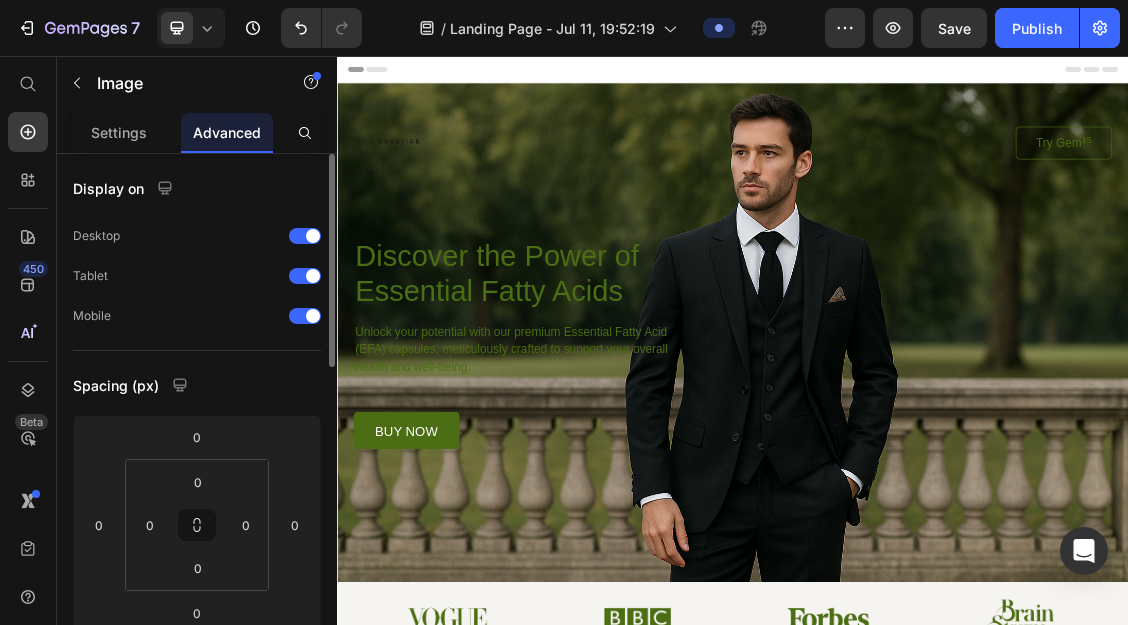 click at bounding box center [647, 188] 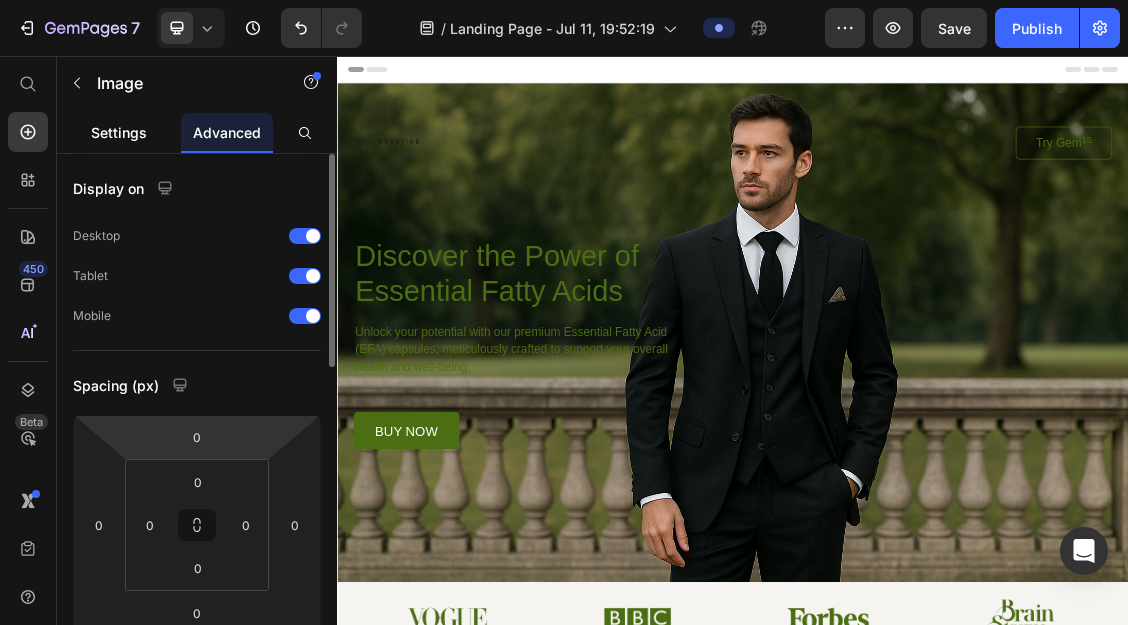 click on "Settings" at bounding box center [119, 132] 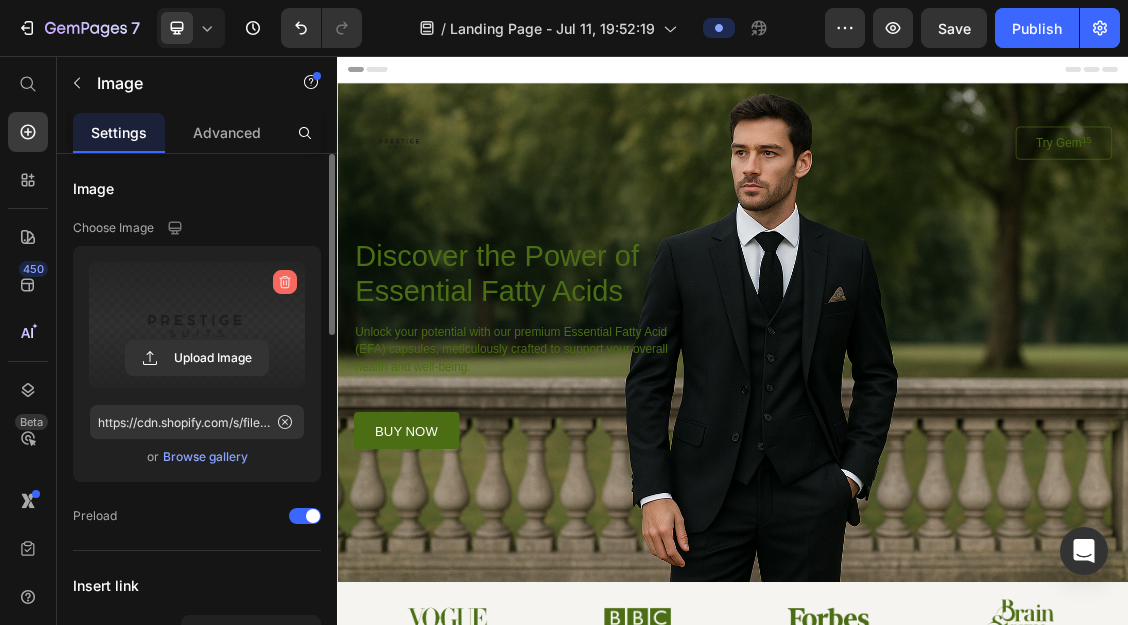 click 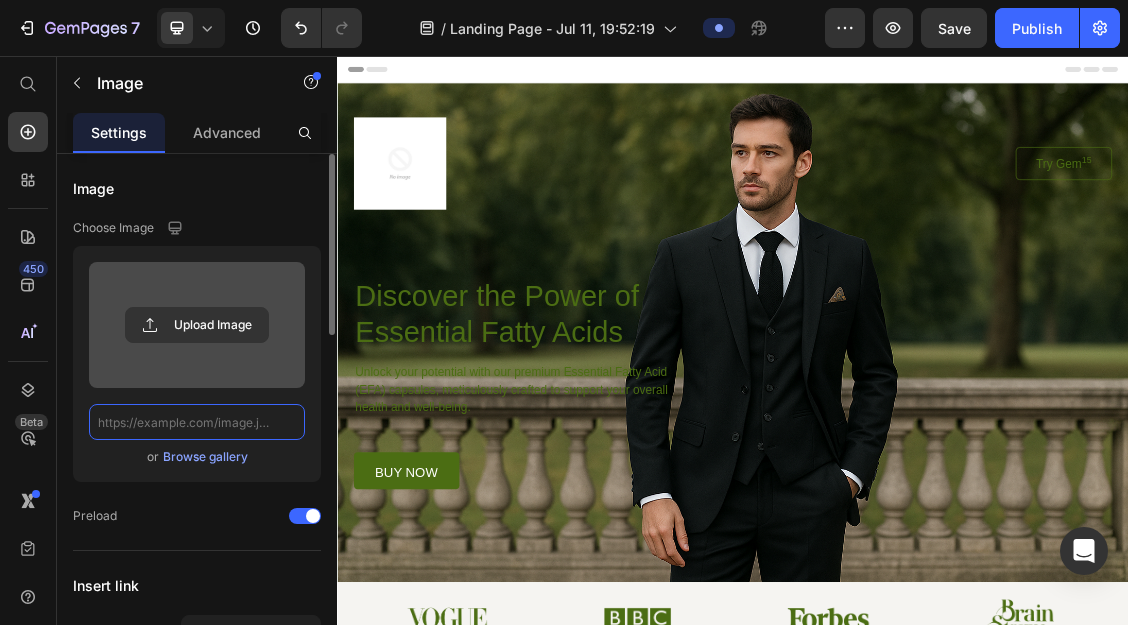 scroll, scrollTop: 0, scrollLeft: 0, axis: both 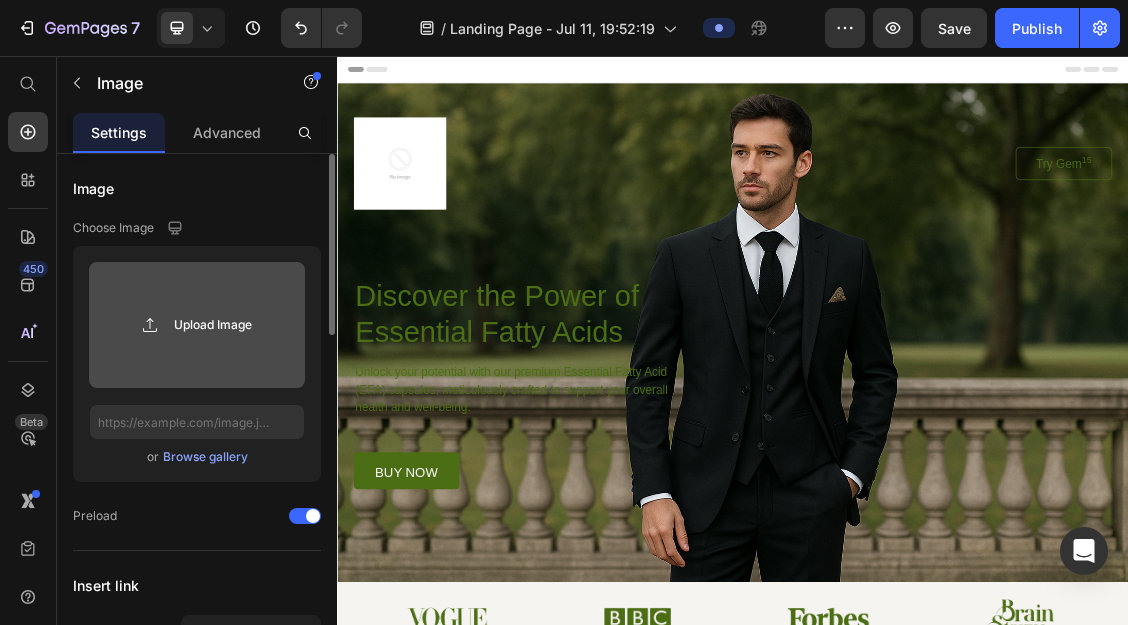 click 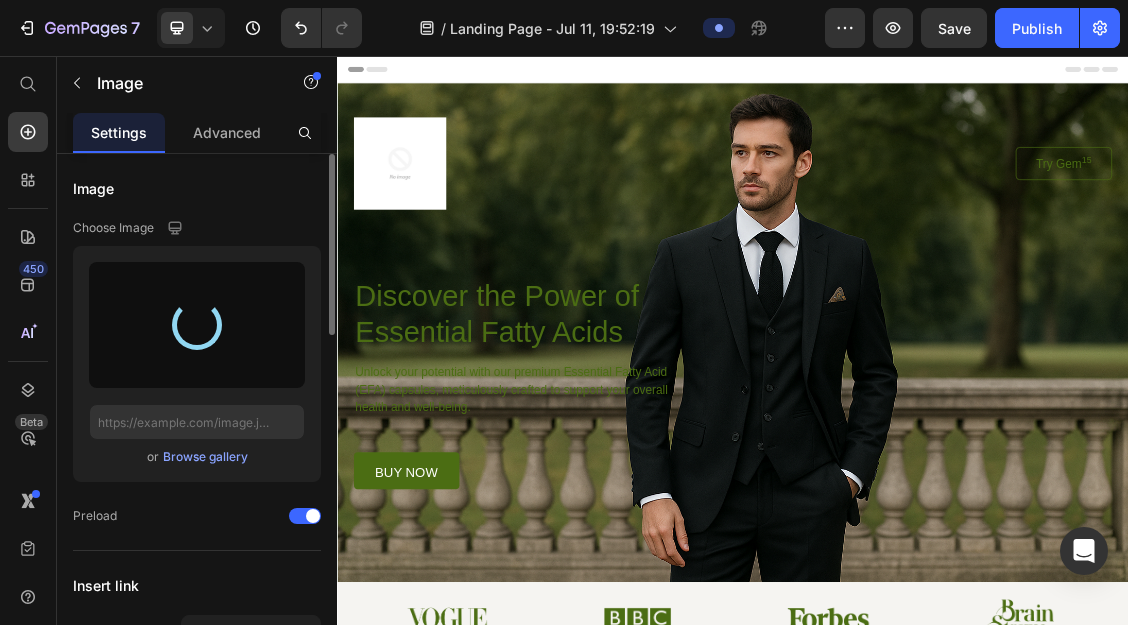 type on "https://cdn.shopify.com/s/files/1/0920/7581/9386/files/gempages_574891826889098469-98fb227b-610e-4fa2-991d-946876f5edf2.png" 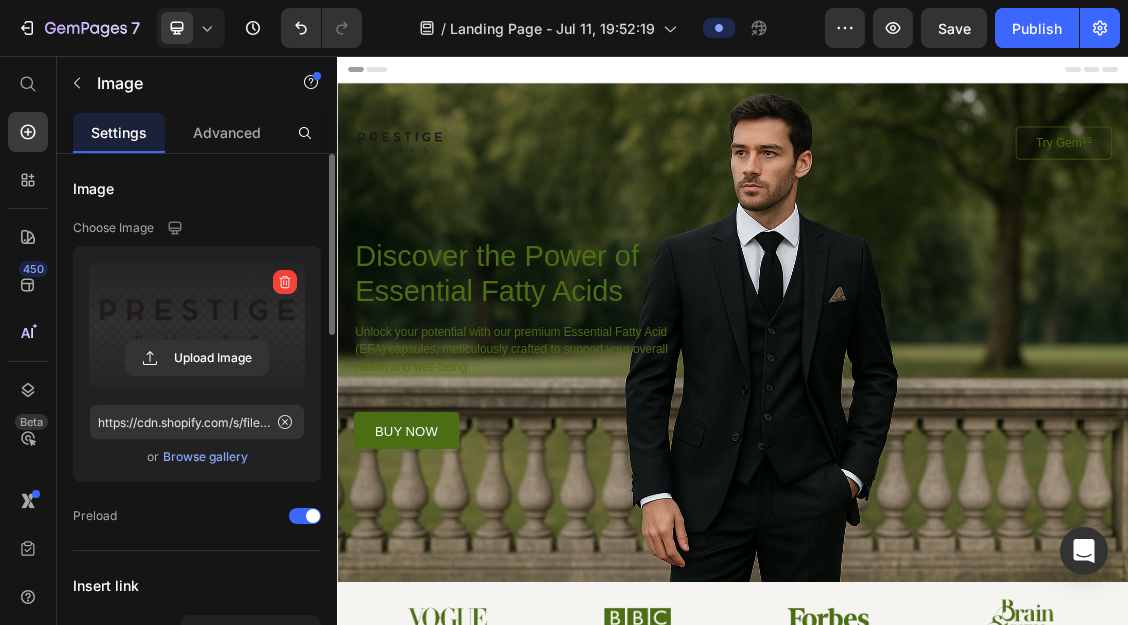 click at bounding box center [647, 188] 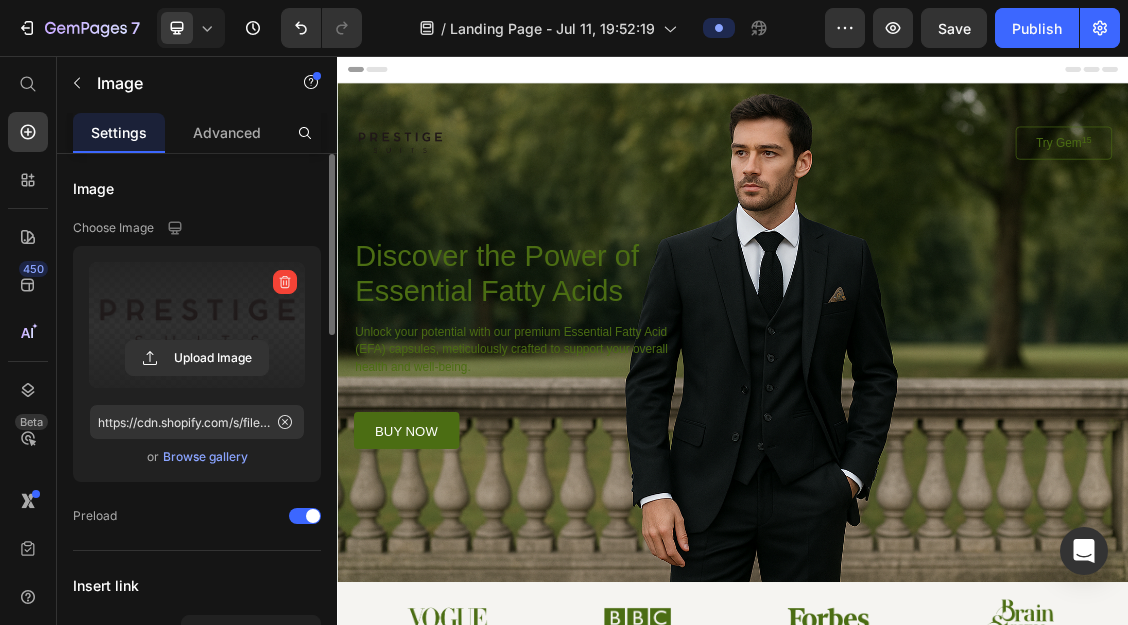 click at bounding box center [647, 188] 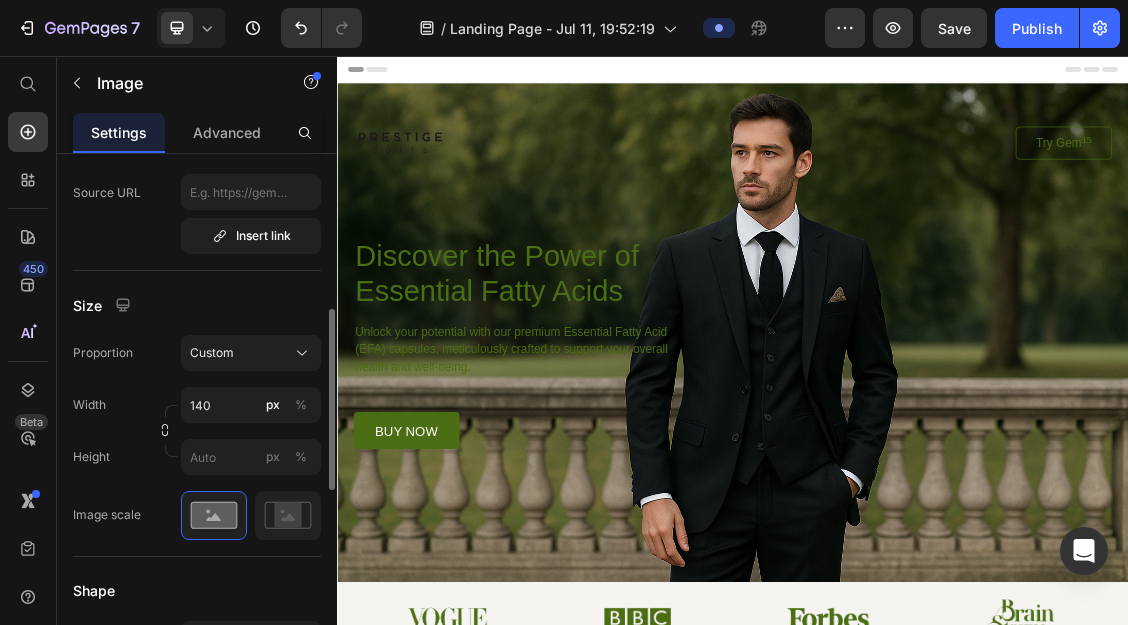 scroll, scrollTop: 444, scrollLeft: 0, axis: vertical 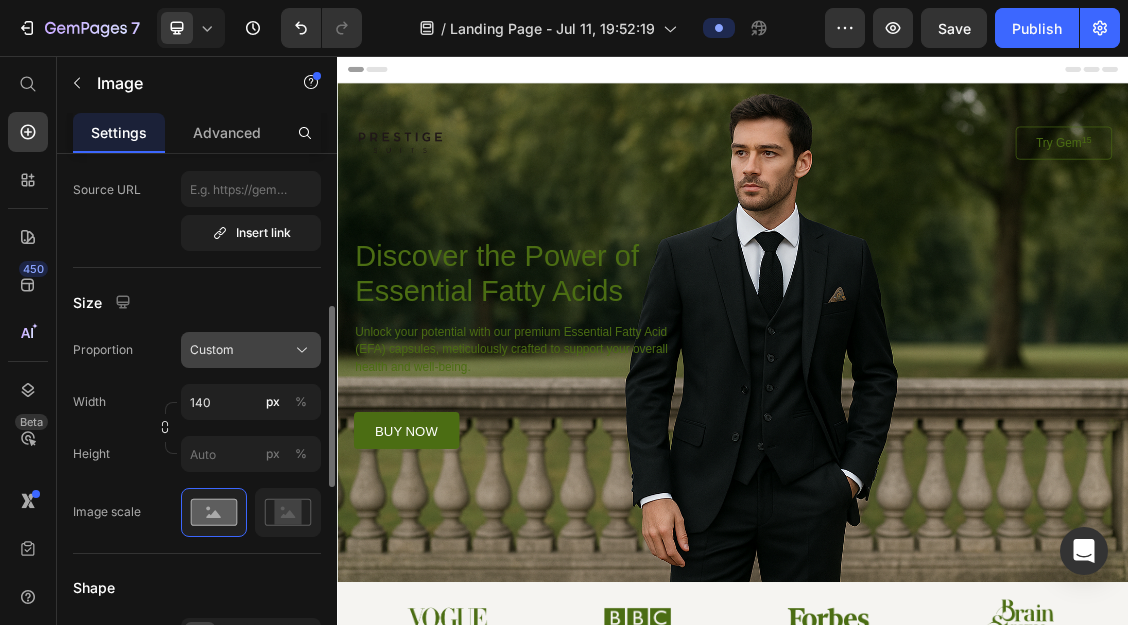 click on "Custom" 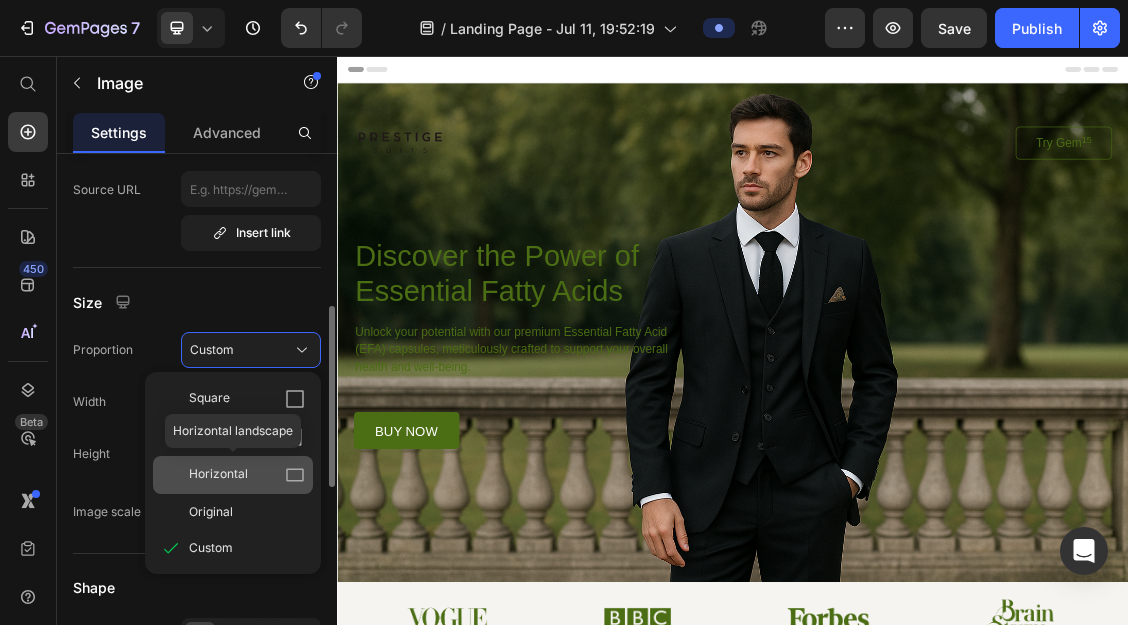 click on "Horizontal" 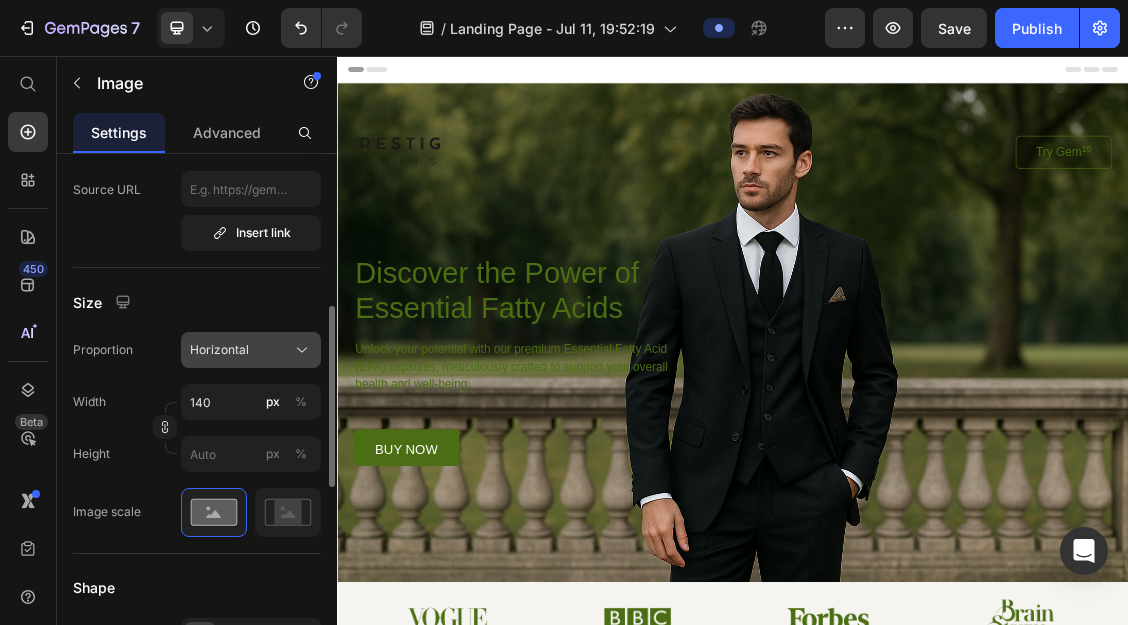 click on "Horizontal" 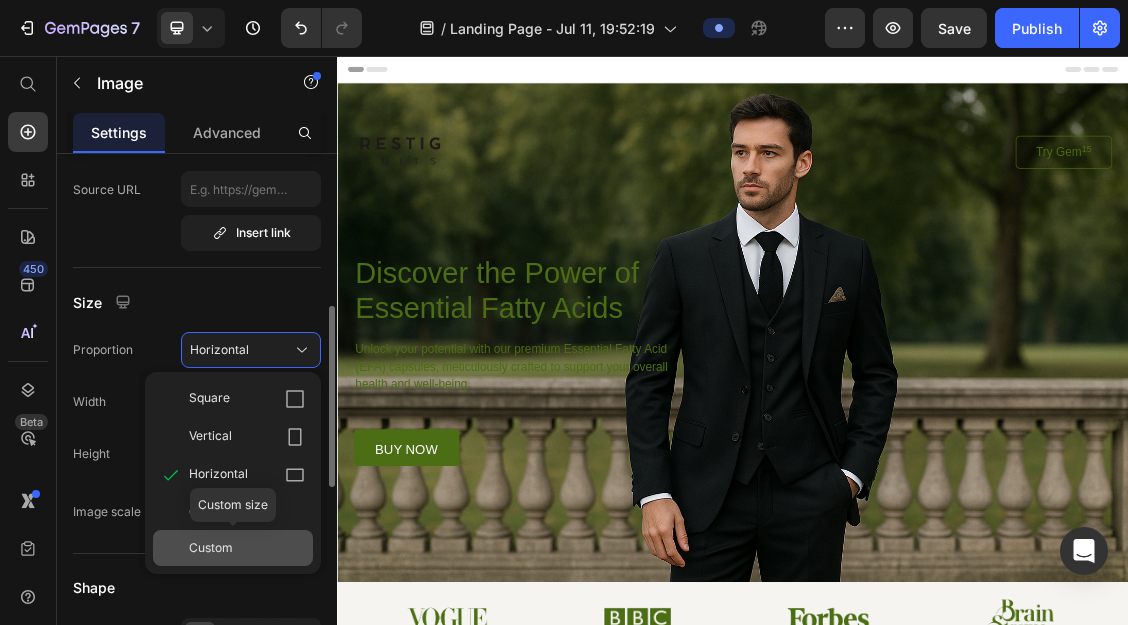 click on "Custom" at bounding box center (211, 548) 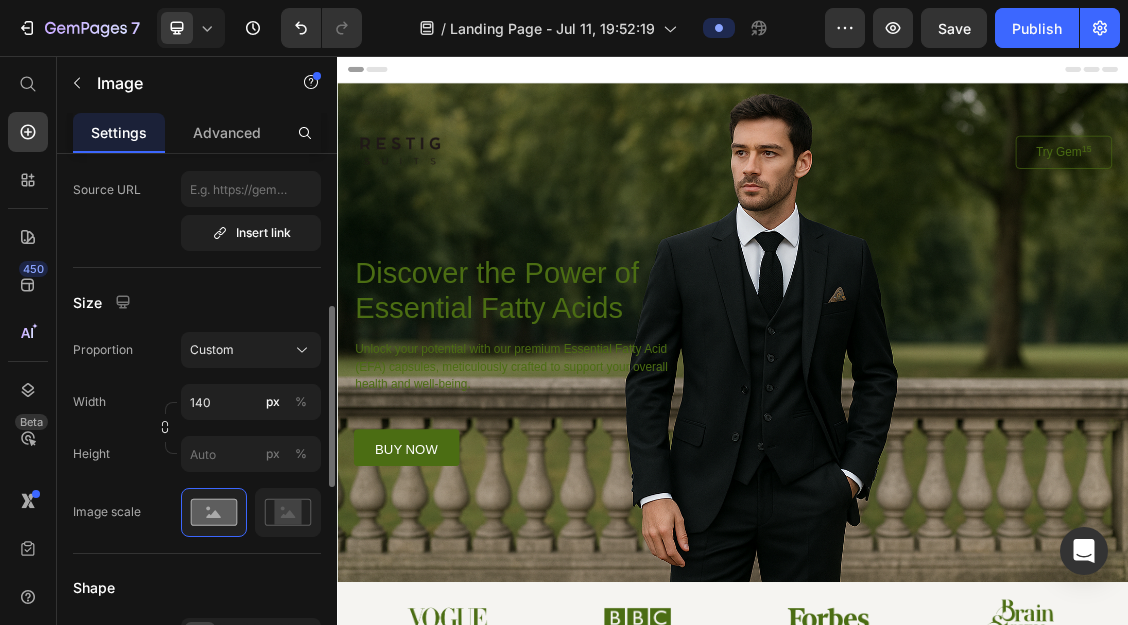 click on "Size" at bounding box center [197, 302] 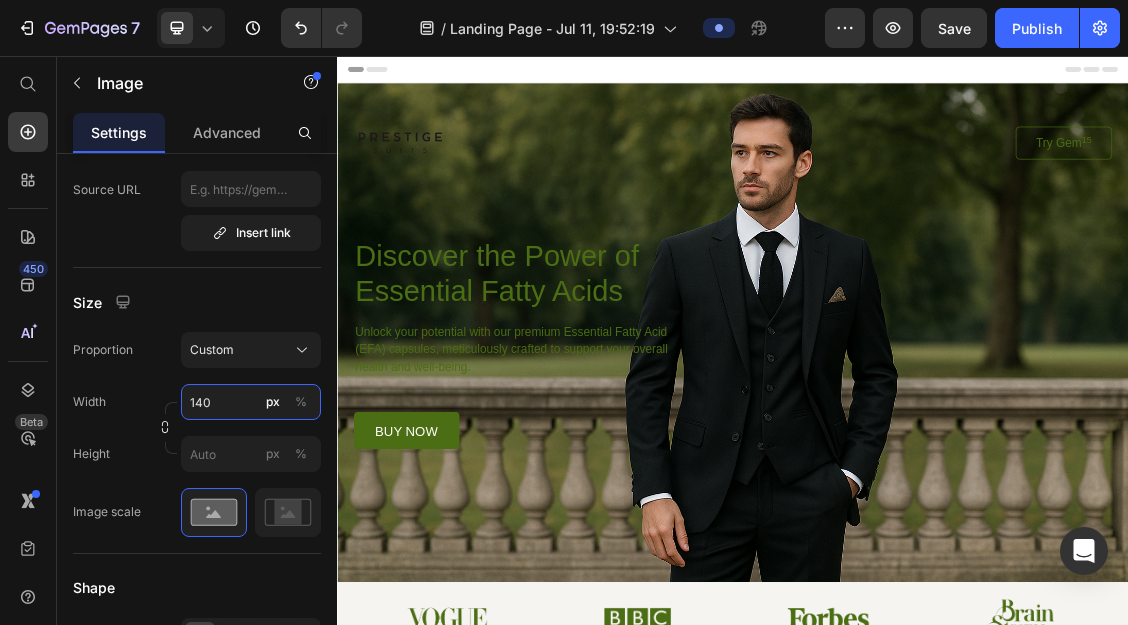 click on "140" at bounding box center [251, 402] 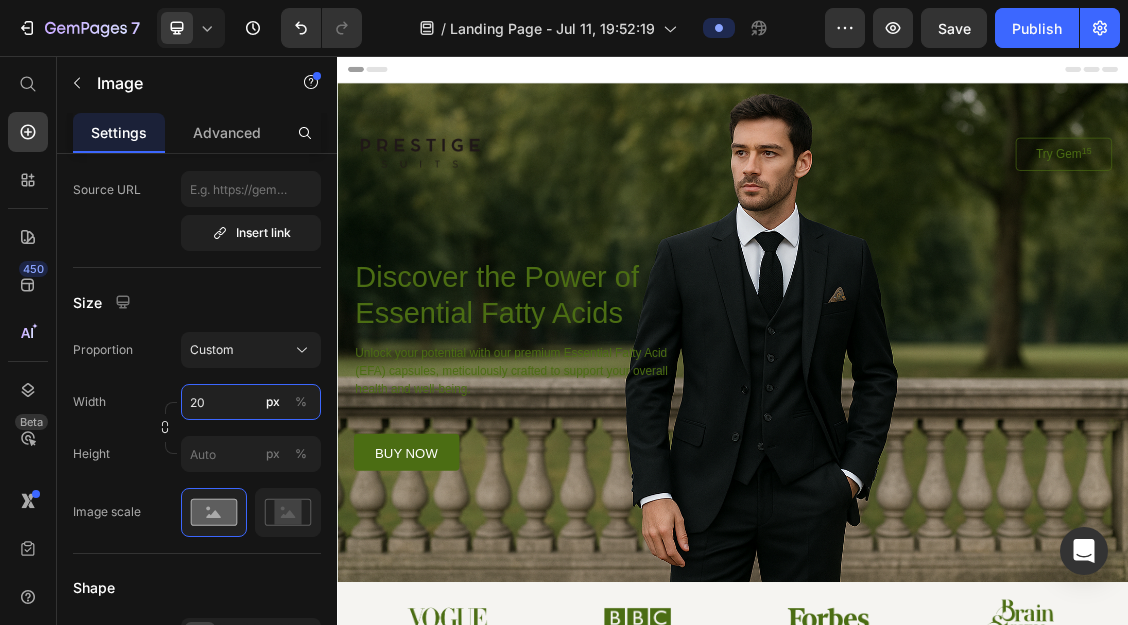 click on "20" at bounding box center [251, 402] 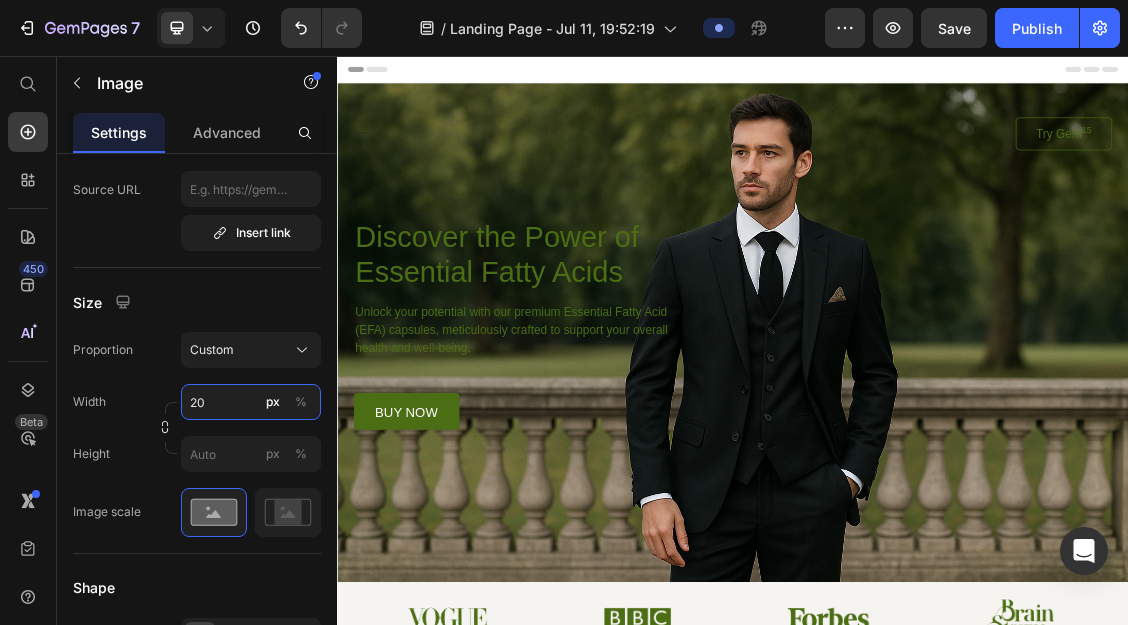 type on "2" 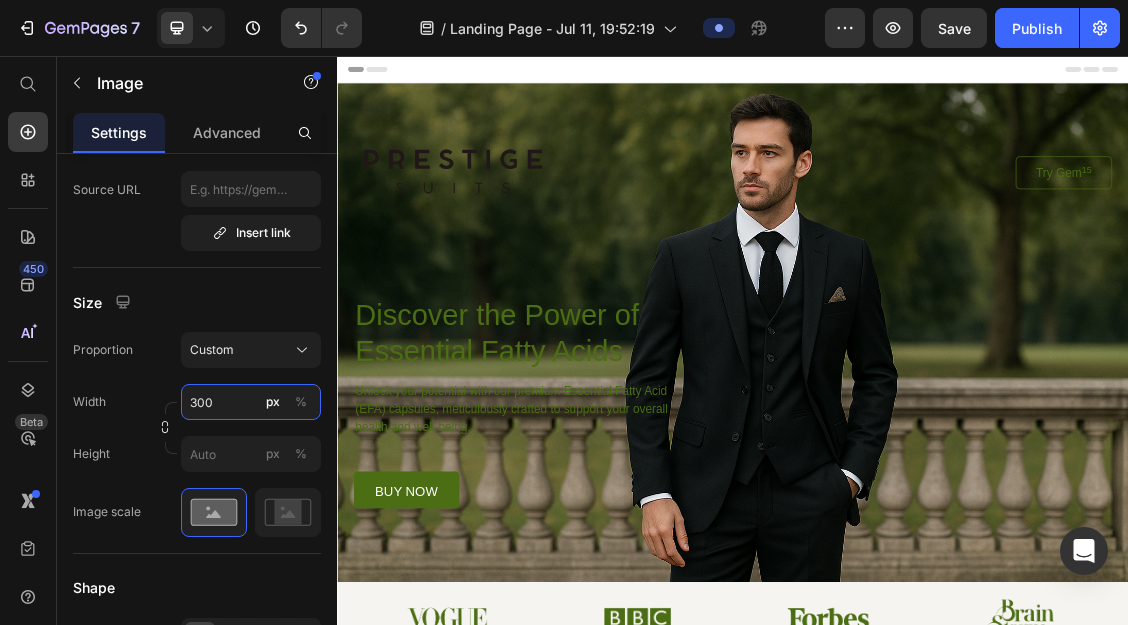 type on "300" 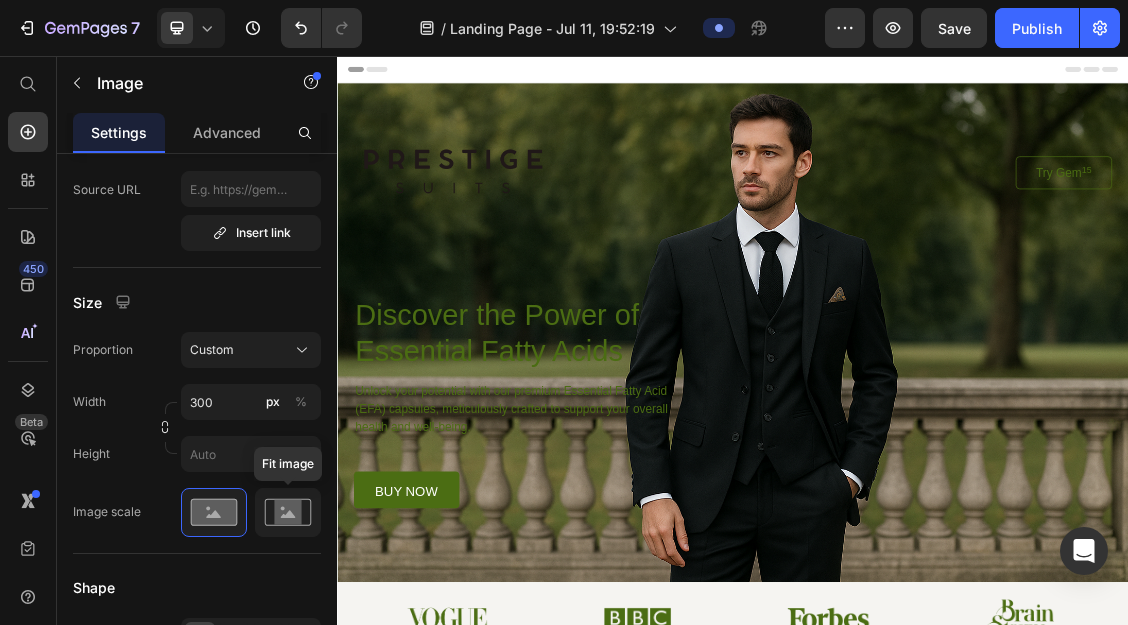 click 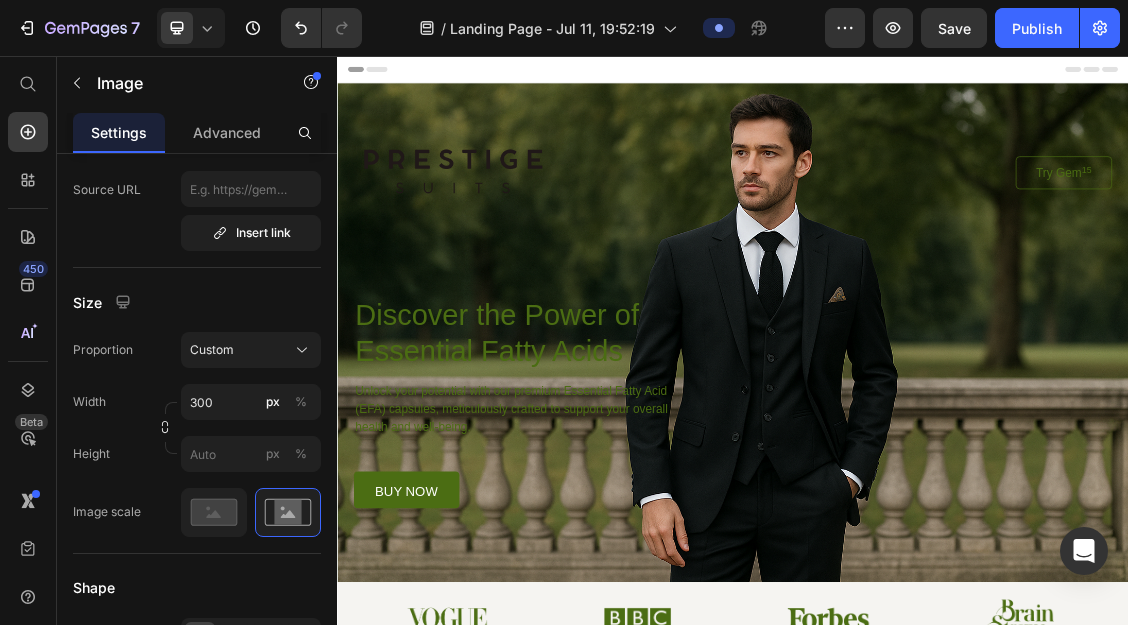click at bounding box center (647, 233) 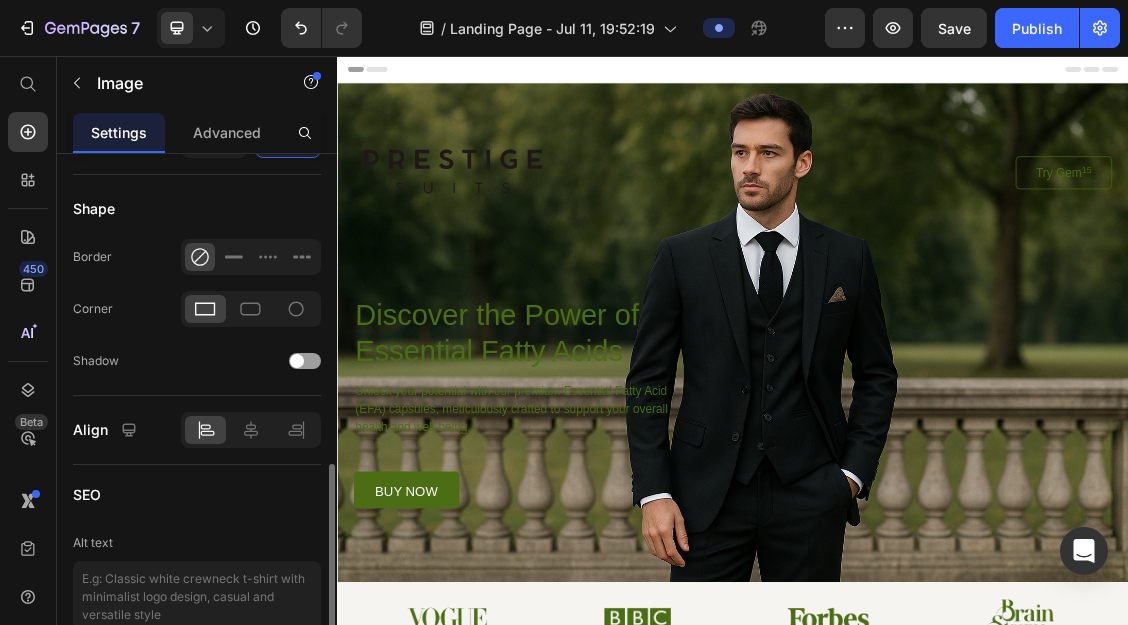 scroll, scrollTop: 816, scrollLeft: 0, axis: vertical 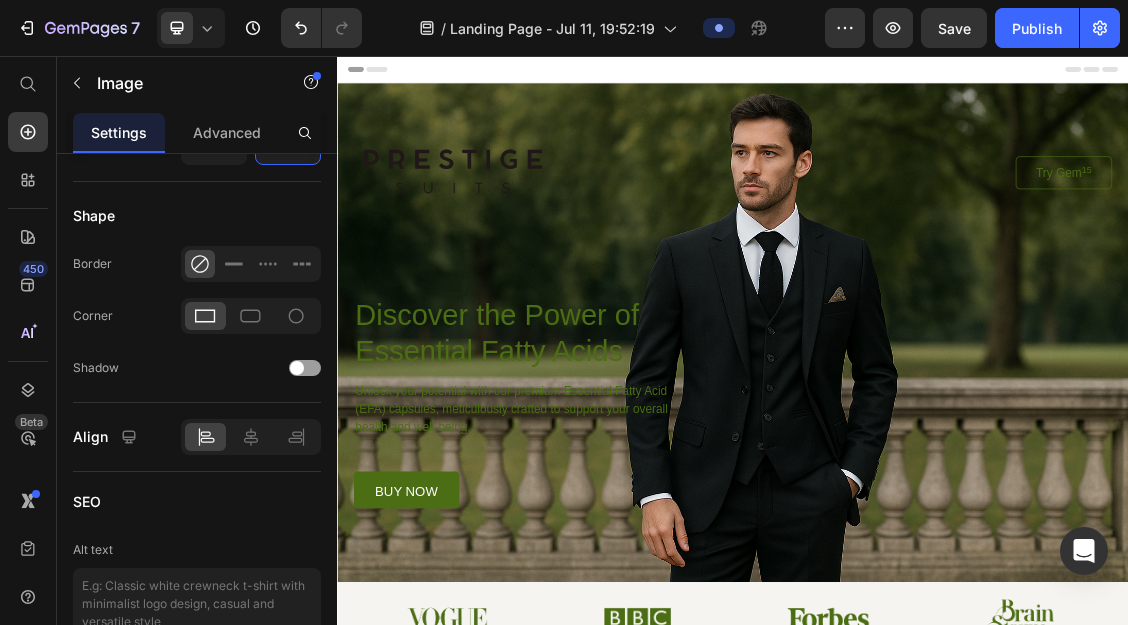 click at bounding box center [647, 233] 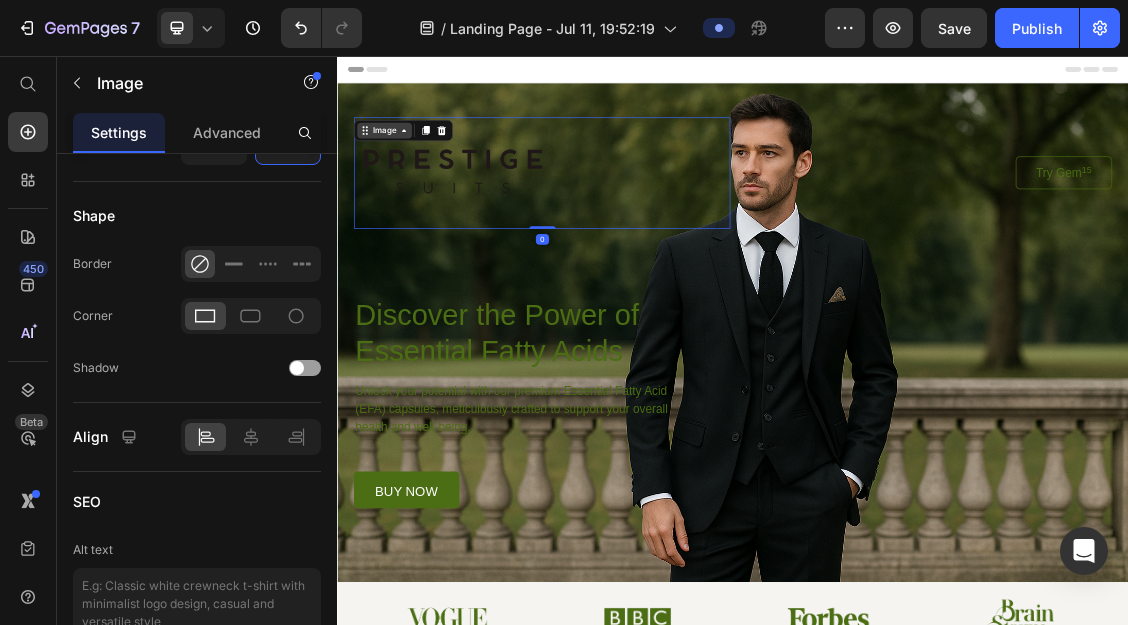 click on "Image" at bounding box center (408, 169) 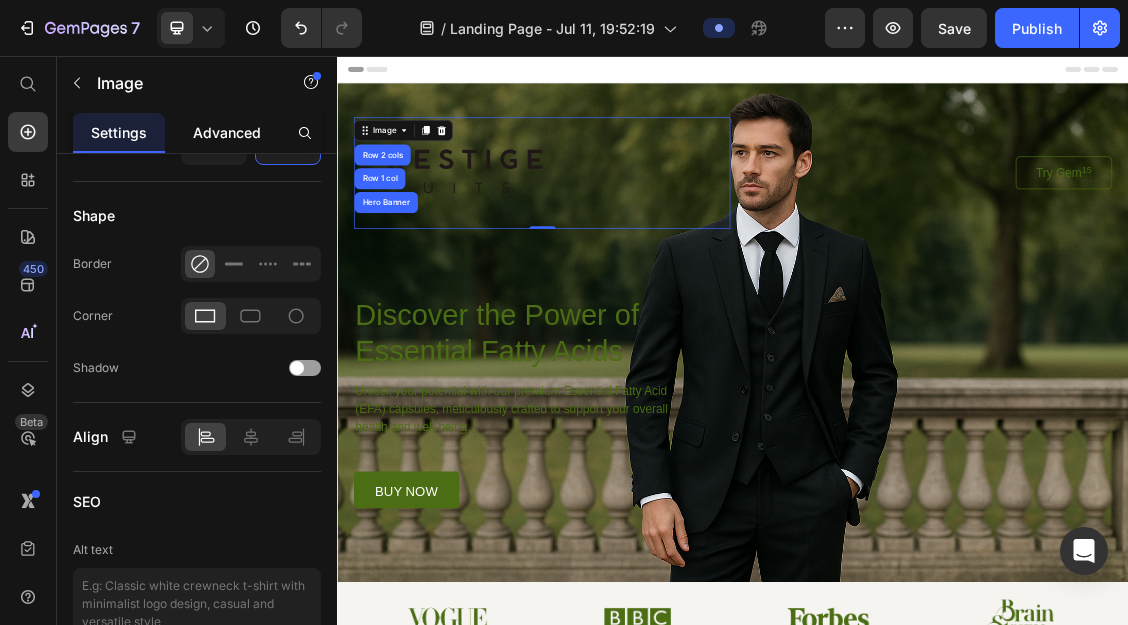 click on "Advanced" at bounding box center (227, 132) 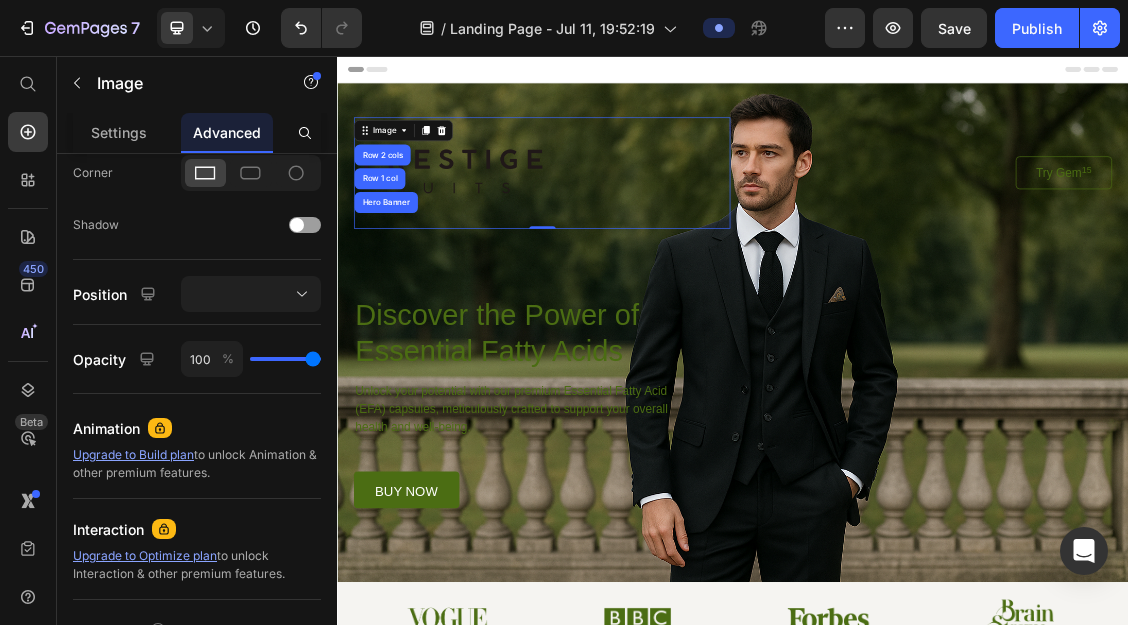scroll, scrollTop: 777, scrollLeft: 0, axis: vertical 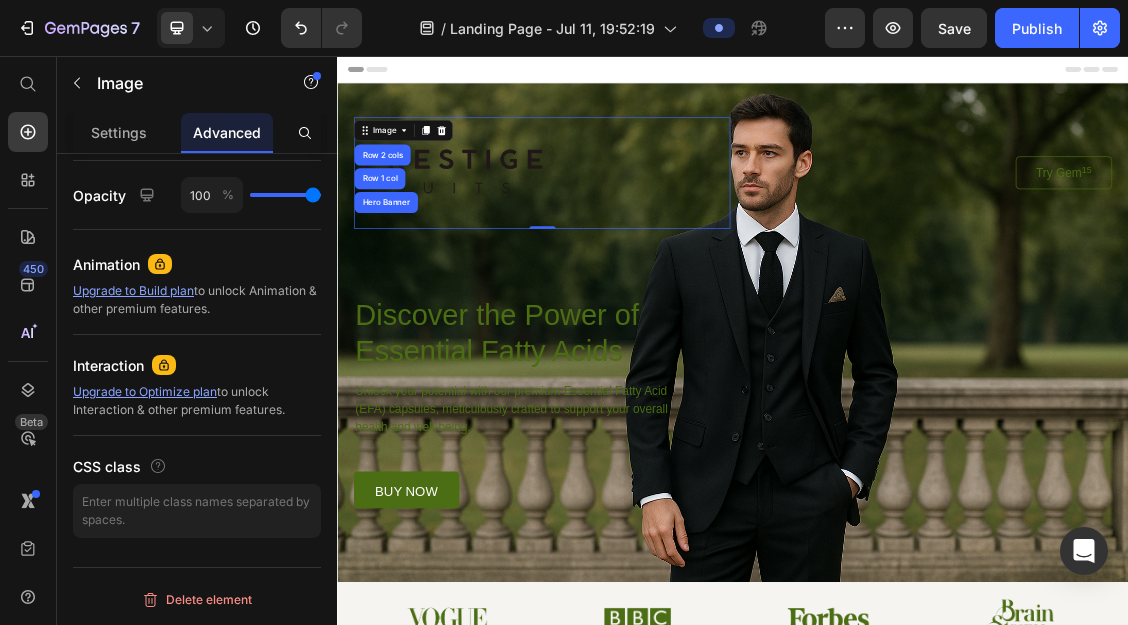 click at bounding box center (647, 233) 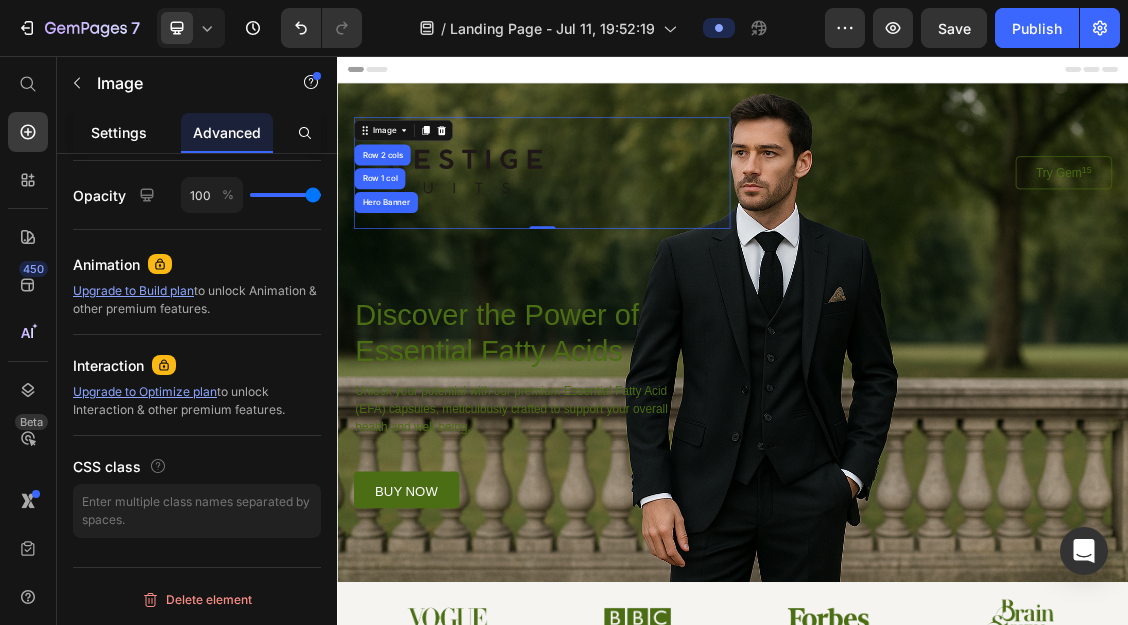 click on "Settings" at bounding box center (119, 132) 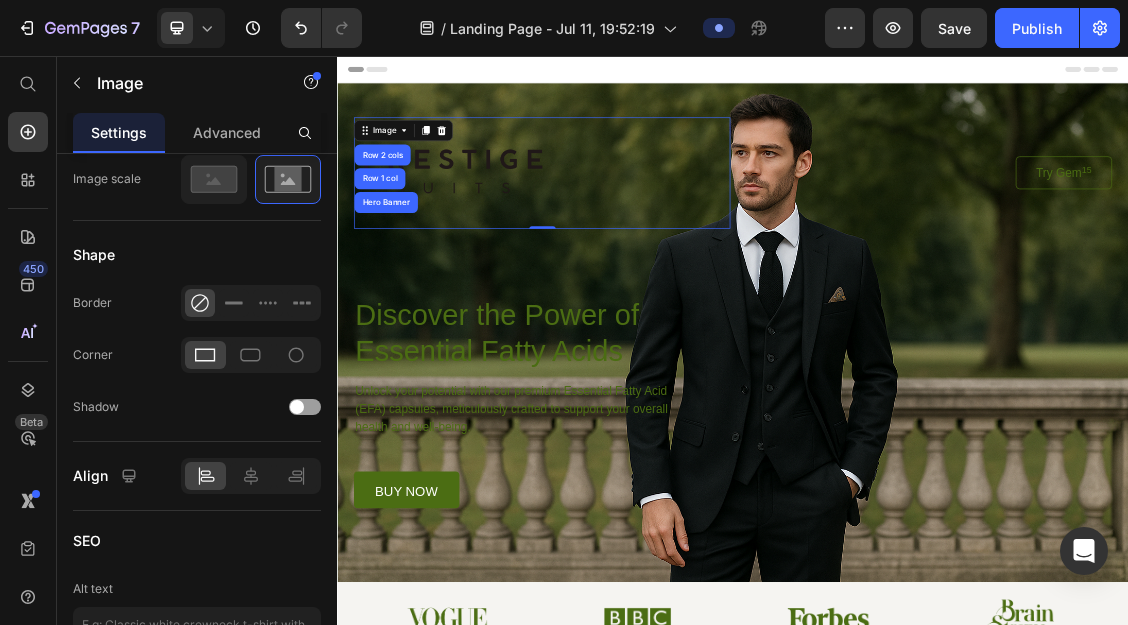 scroll, scrollTop: 0, scrollLeft: 0, axis: both 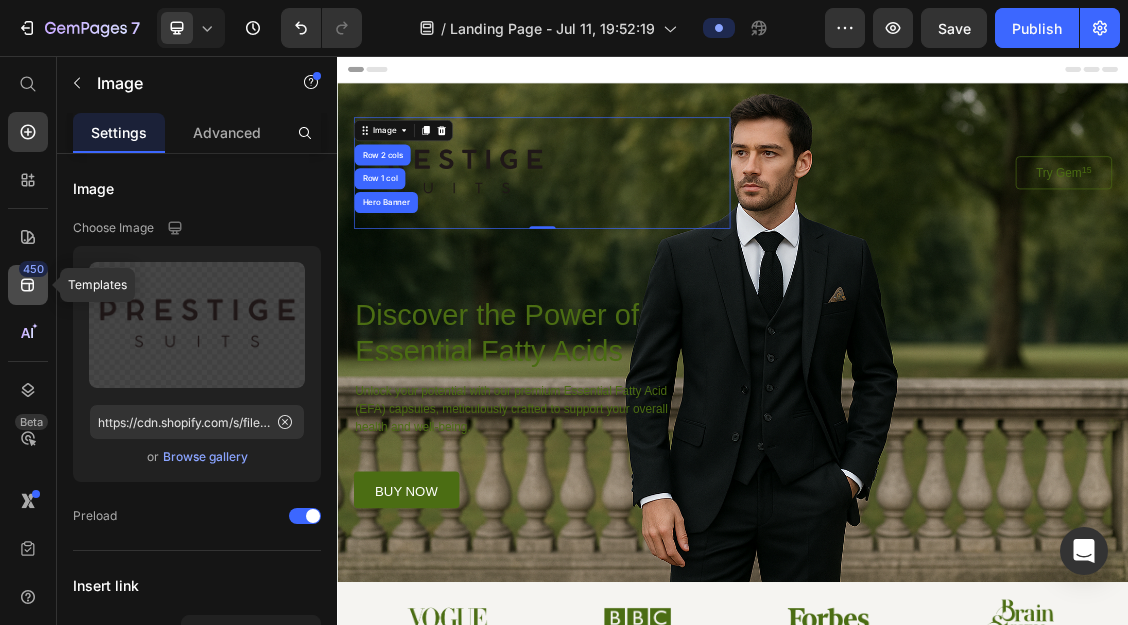 click on "450" at bounding box center (33, 269) 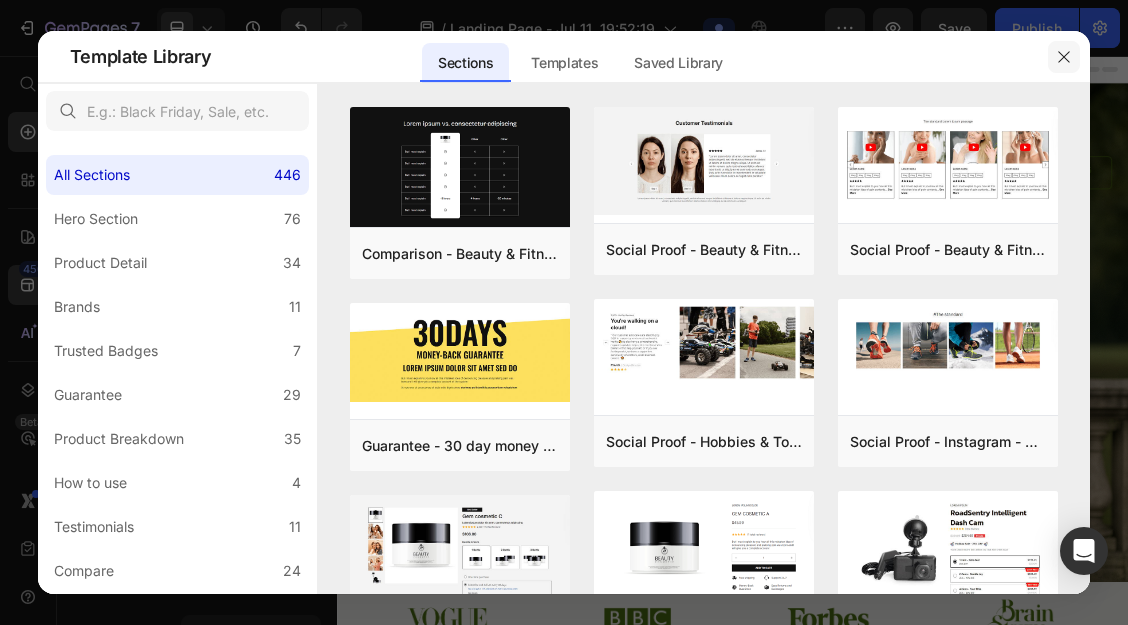click 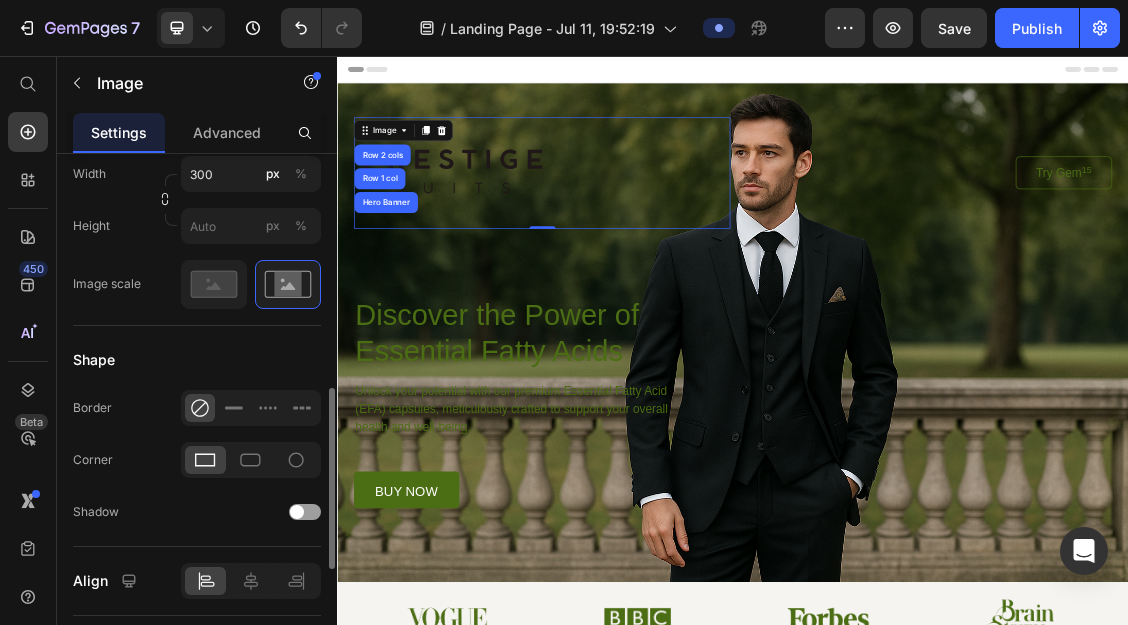 scroll, scrollTop: 675, scrollLeft: 0, axis: vertical 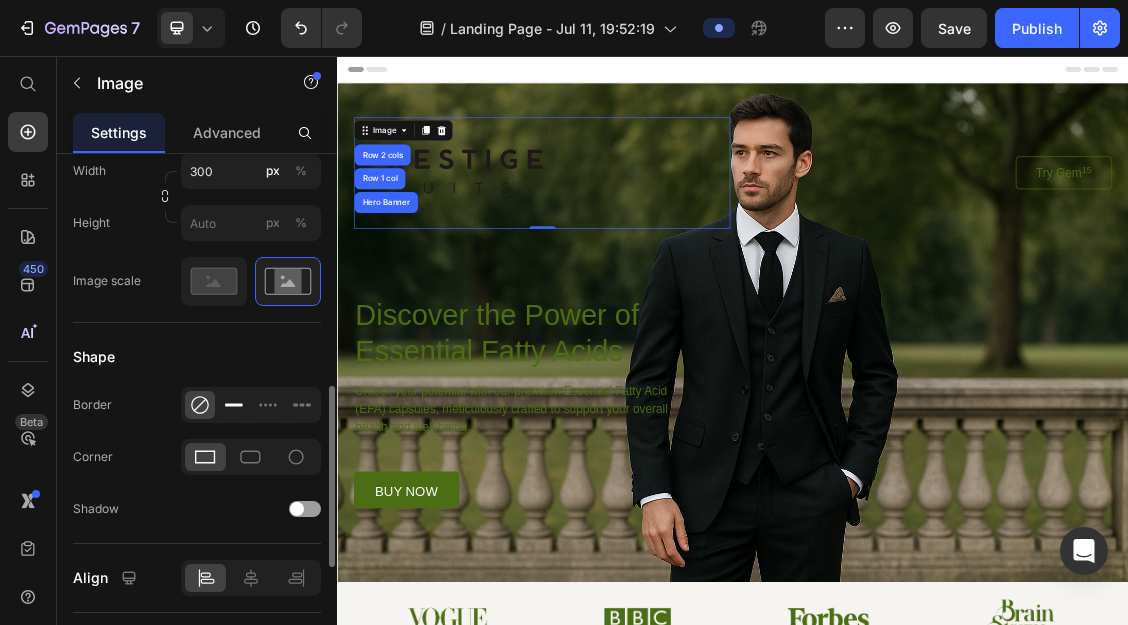 click 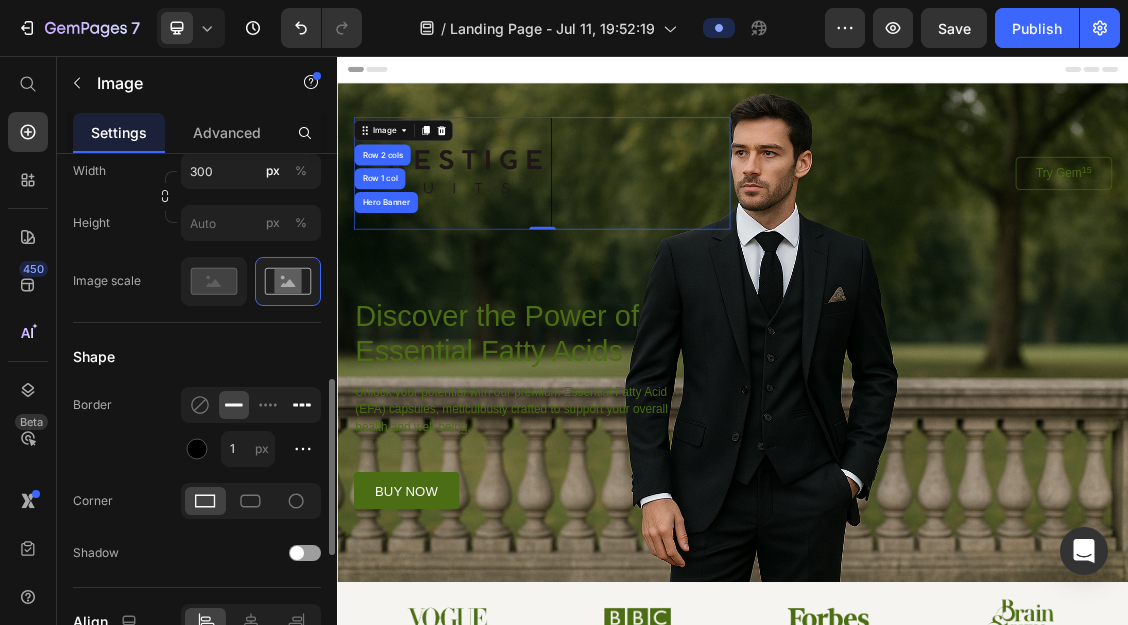 click 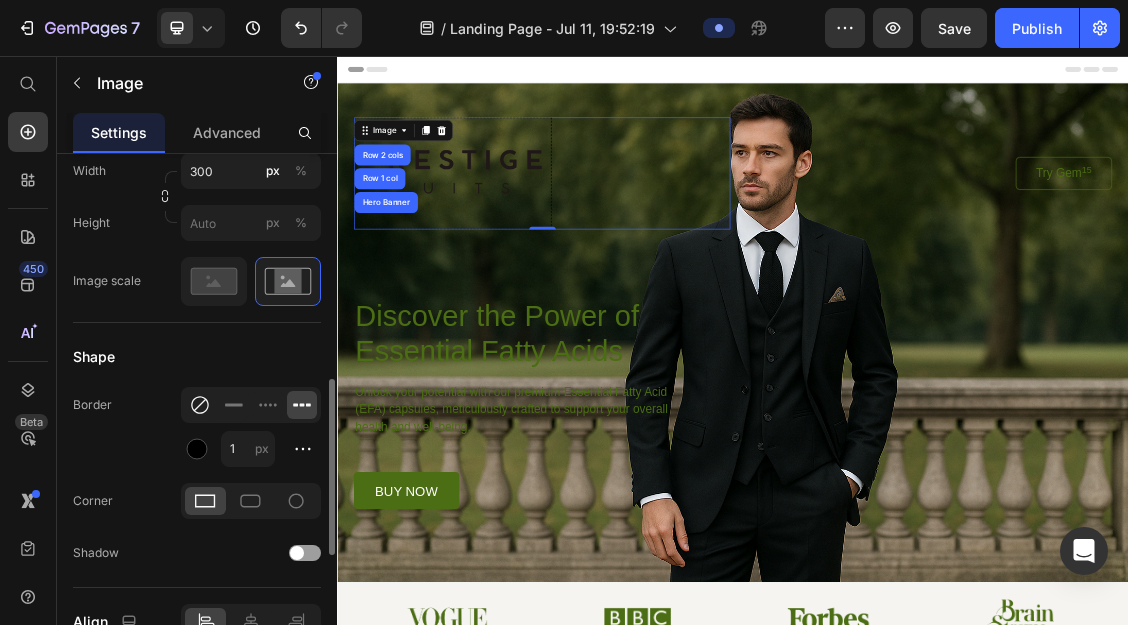 click 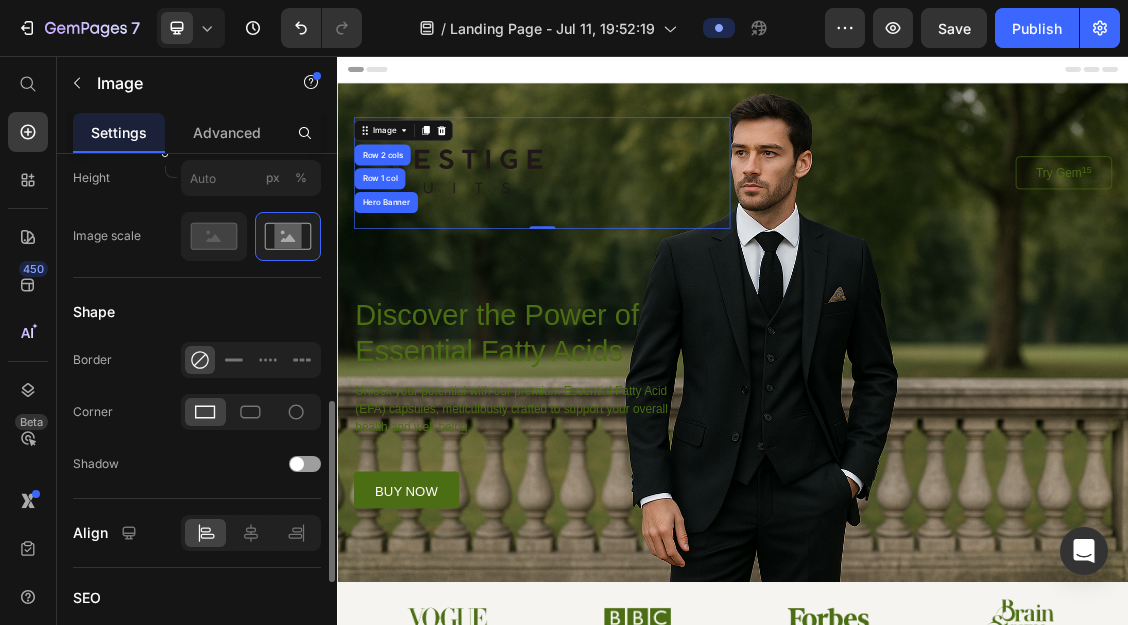 scroll, scrollTop: 721, scrollLeft: 0, axis: vertical 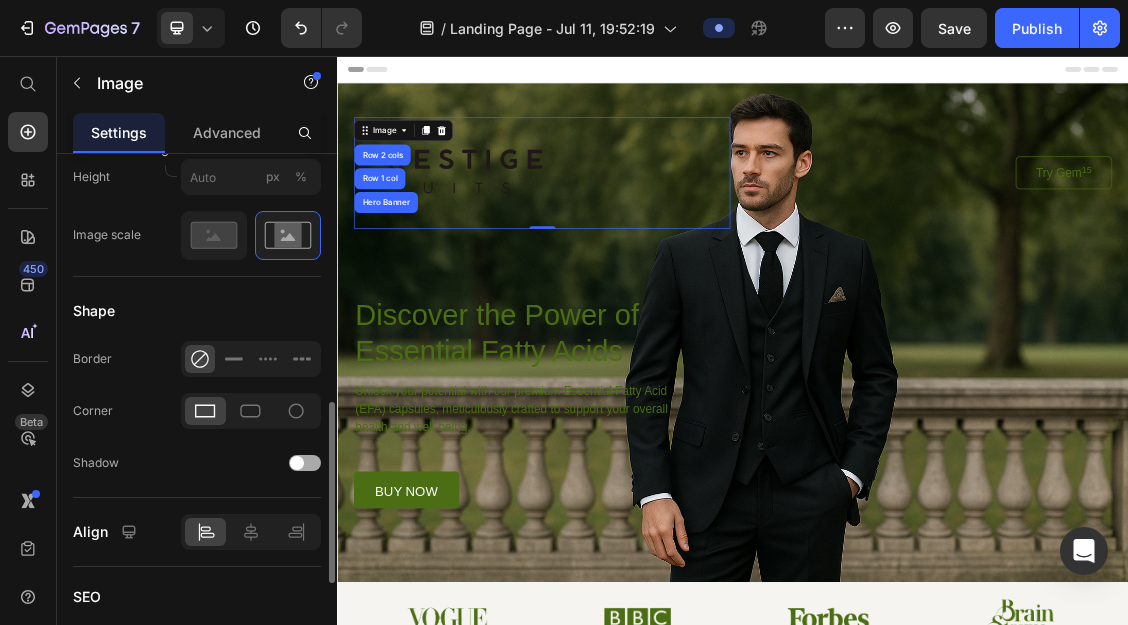 click at bounding box center (297, 463) 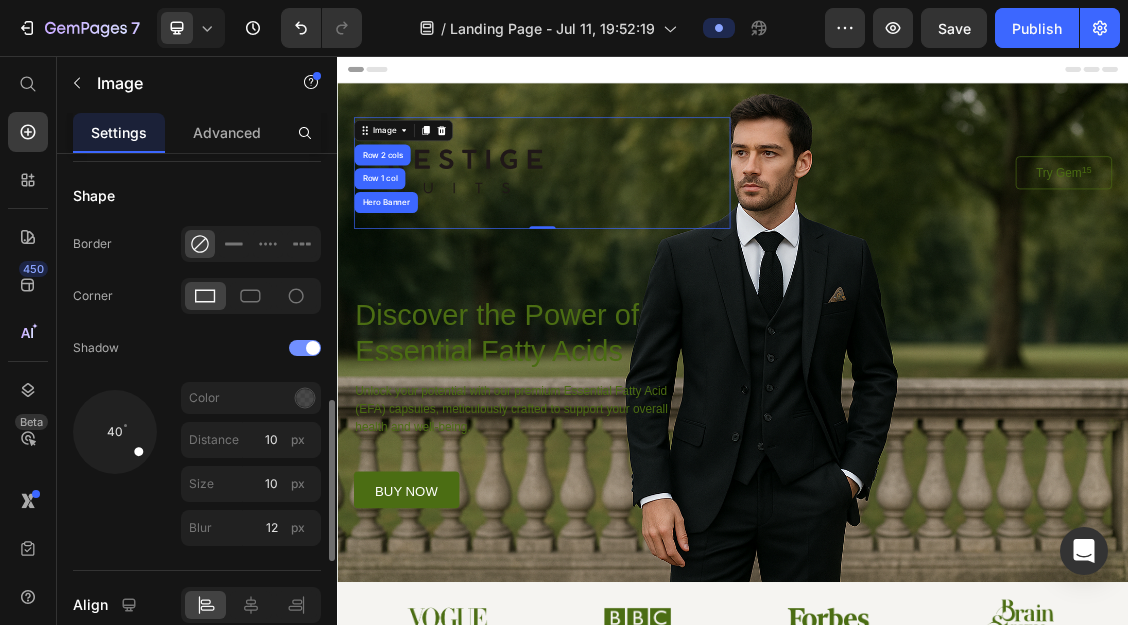 scroll, scrollTop: 844, scrollLeft: 0, axis: vertical 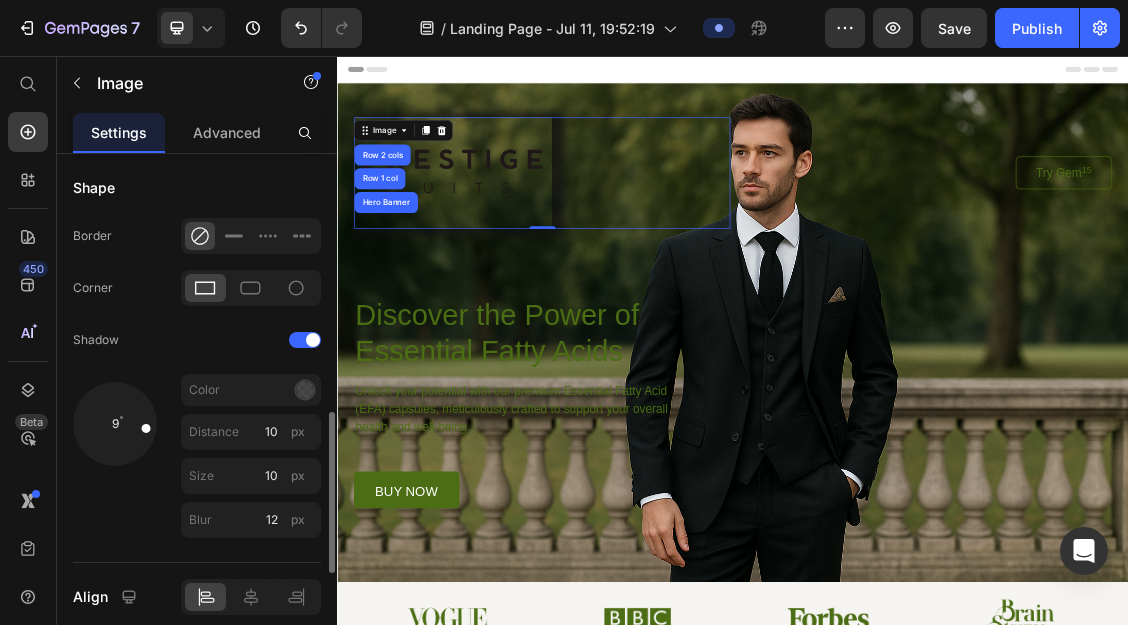 drag, startPoint x: 136, startPoint y: 439, endPoint x: 162, endPoint y: 428, distance: 28.231188 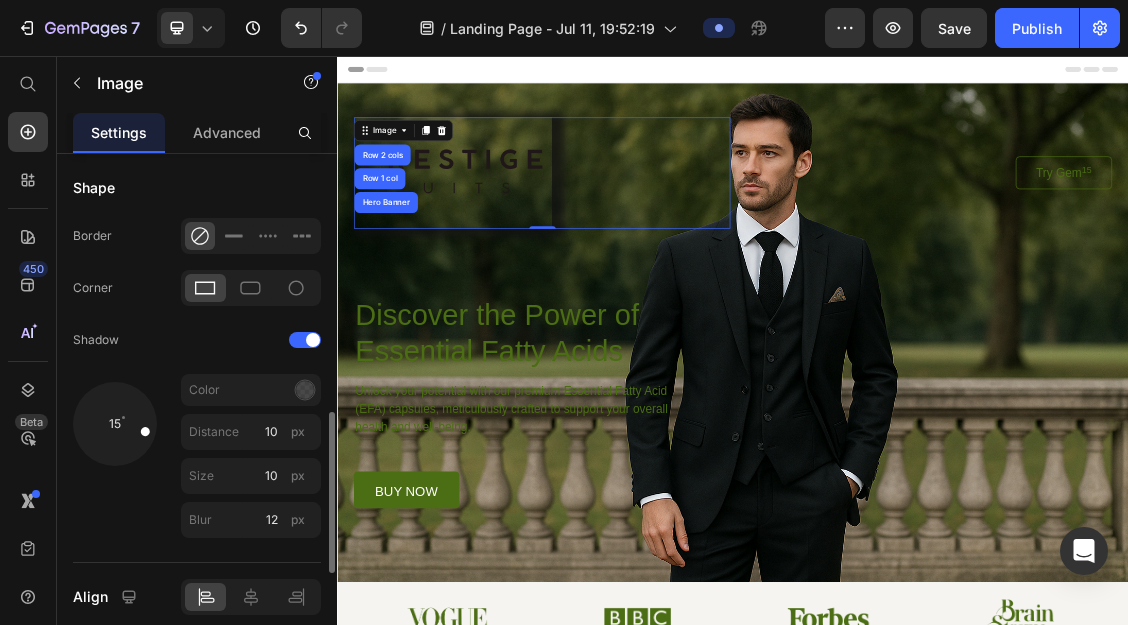 click at bounding box center [134, 428] 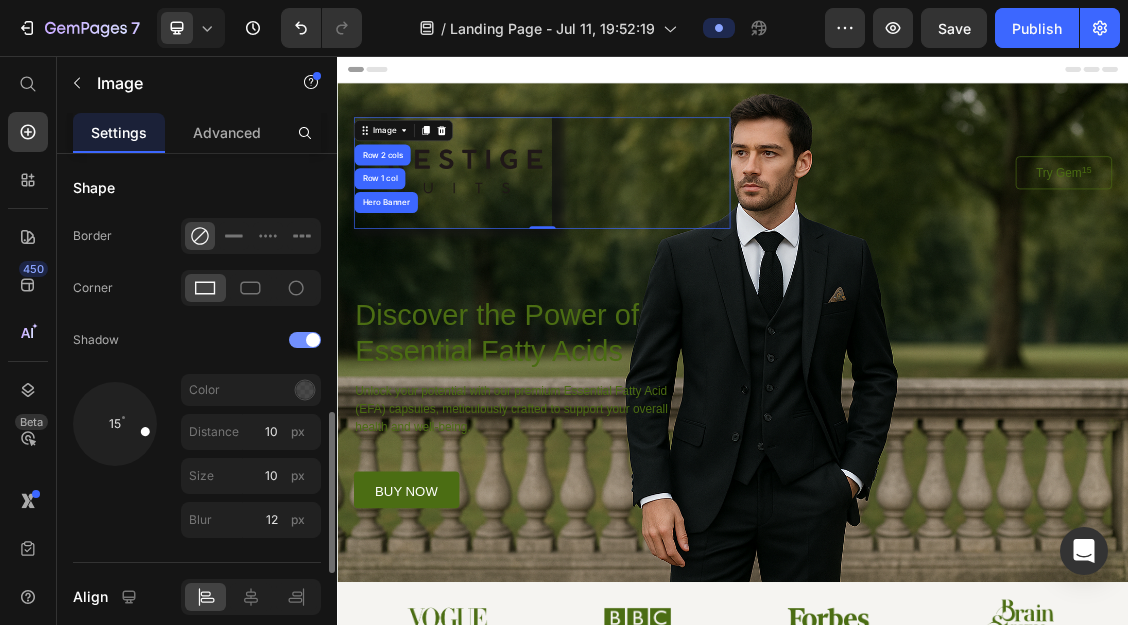 click at bounding box center (305, 340) 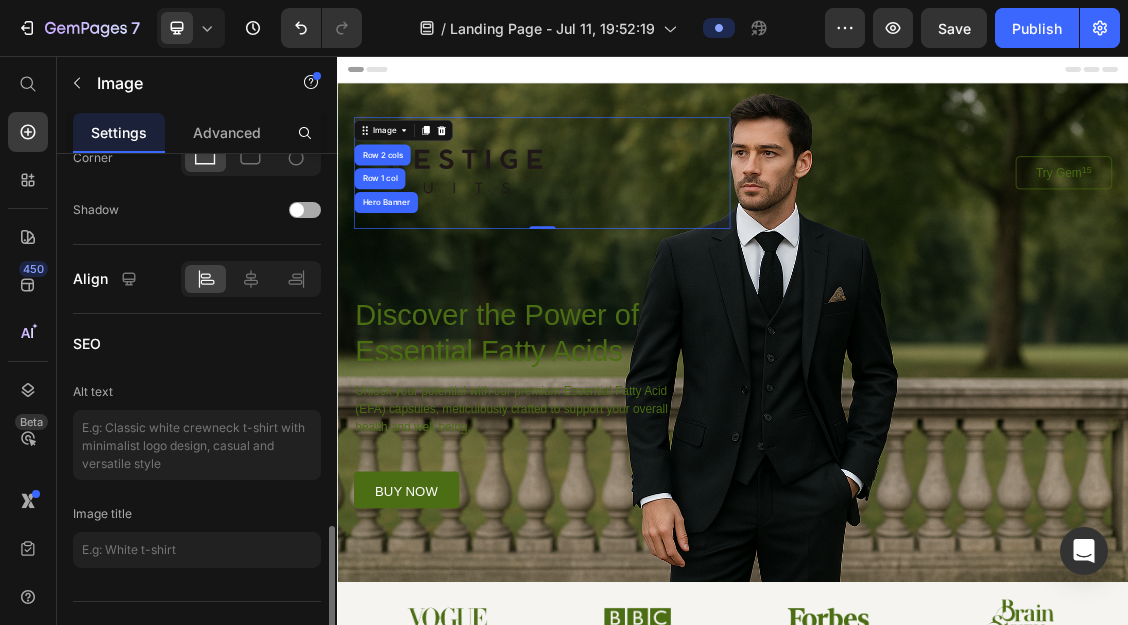 scroll, scrollTop: 1007, scrollLeft: 0, axis: vertical 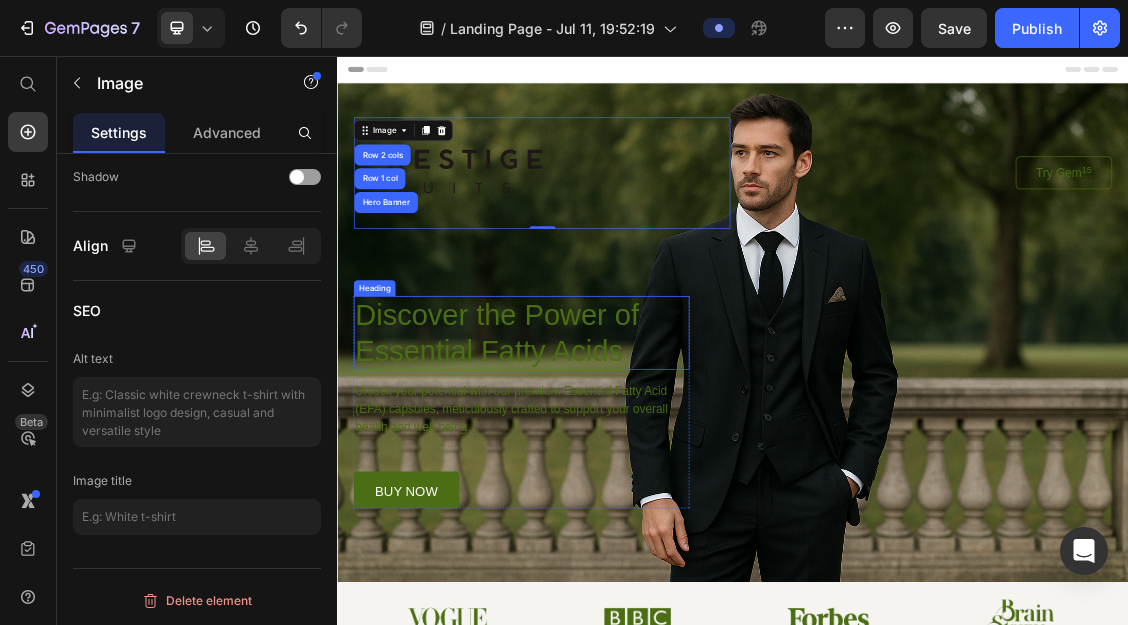 click on "Discover the Power of Essential Fatty Acids" at bounding box center (616, 476) 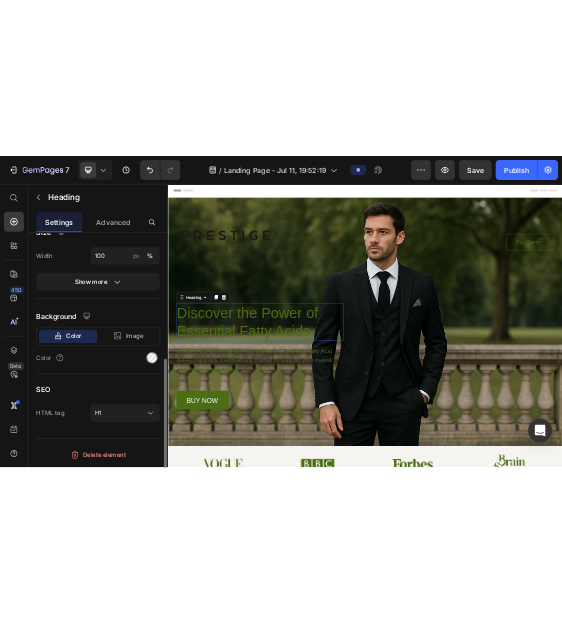 scroll, scrollTop: 0, scrollLeft: 0, axis: both 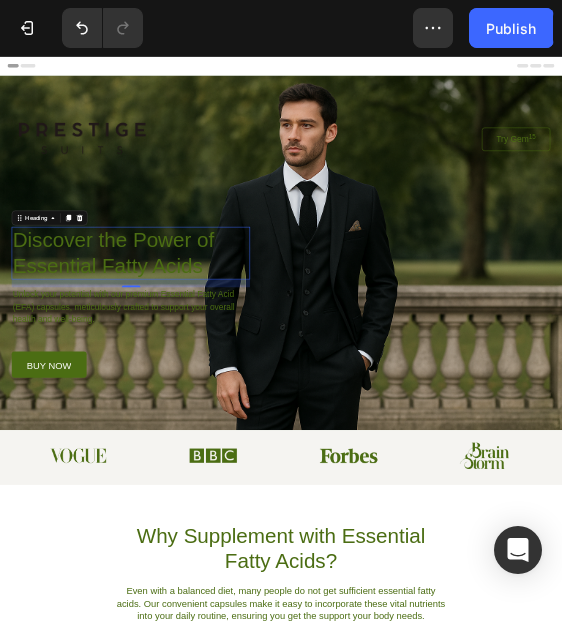 click on "Discover the Power of Essential Fatty Acids" at bounding box center [279, 476] 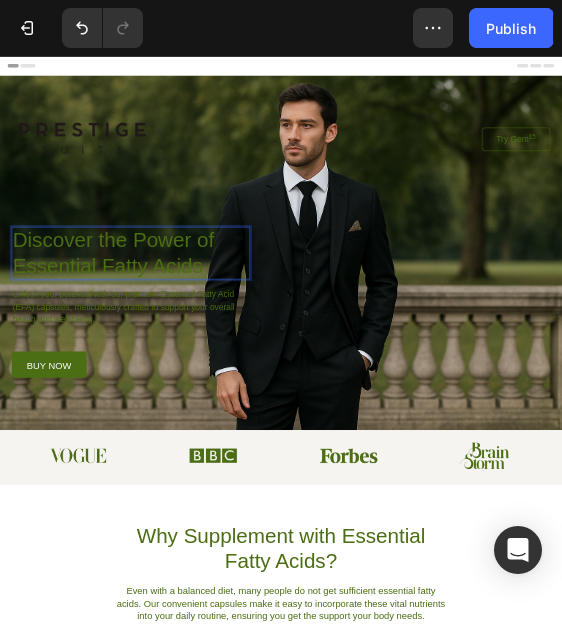 click on "Discover the Power of Essential Fatty Acids" at bounding box center (279, 476) 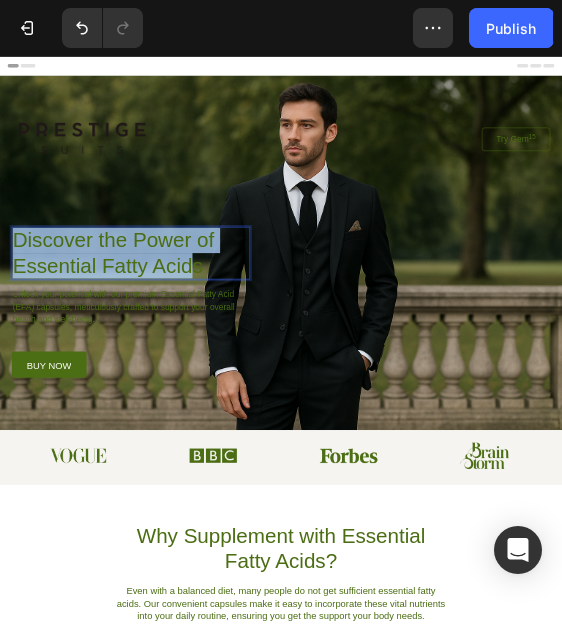 drag, startPoint x: 417, startPoint y: 492, endPoint x: 29, endPoint y: 441, distance: 391.33746 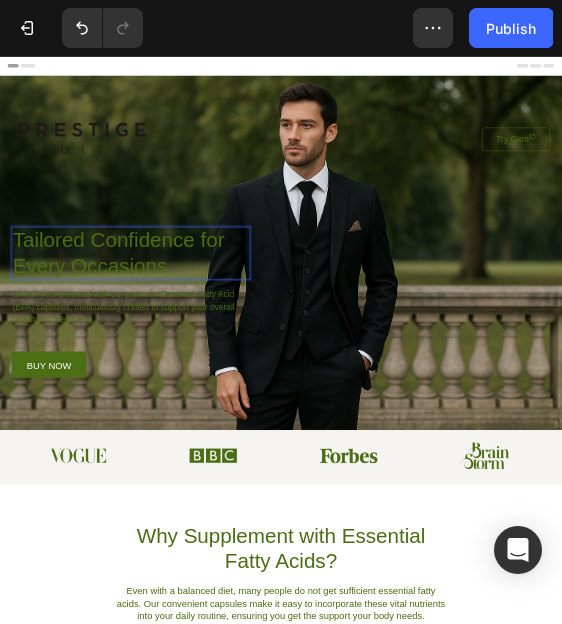 click on "Tailored Confidence for Every Occasions" at bounding box center (279, 476) 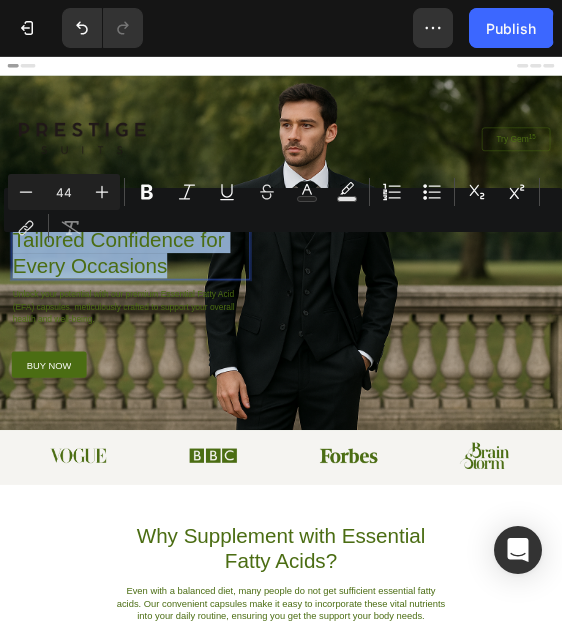drag, startPoint x: 371, startPoint y: 497, endPoint x: 13, endPoint y: 436, distance: 363.15976 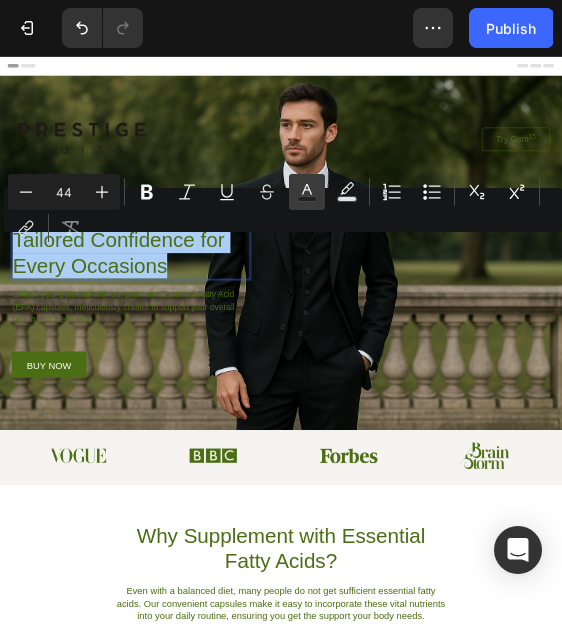 click 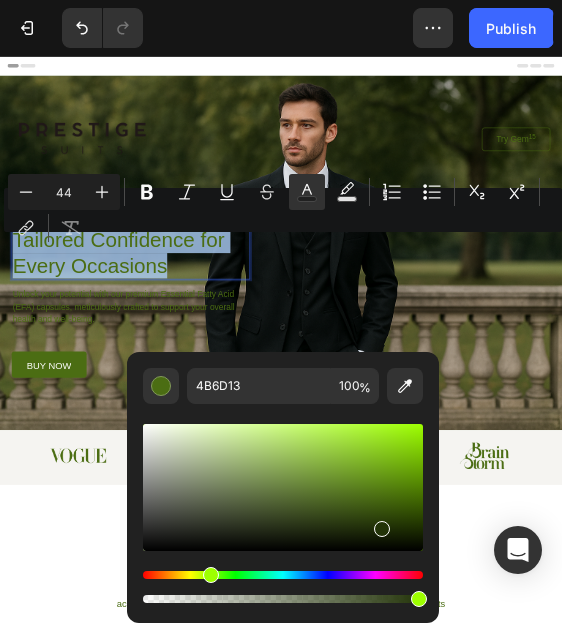 type on "223308" 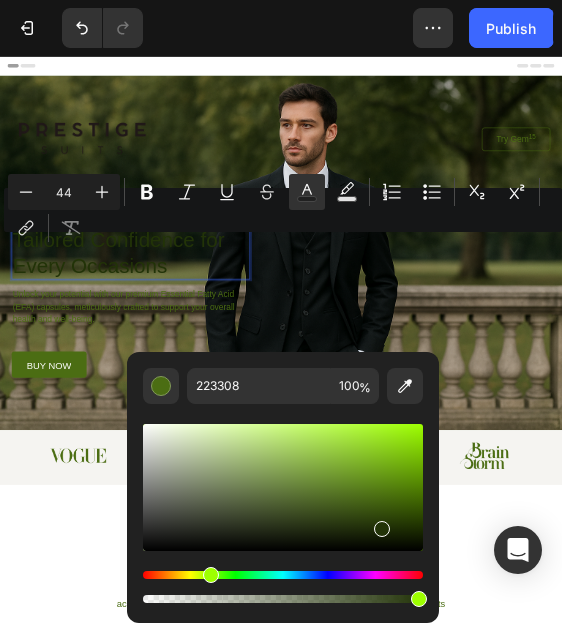 drag, startPoint x: 376, startPoint y: 498, endPoint x: 379, endPoint y: 525, distance: 27.166155 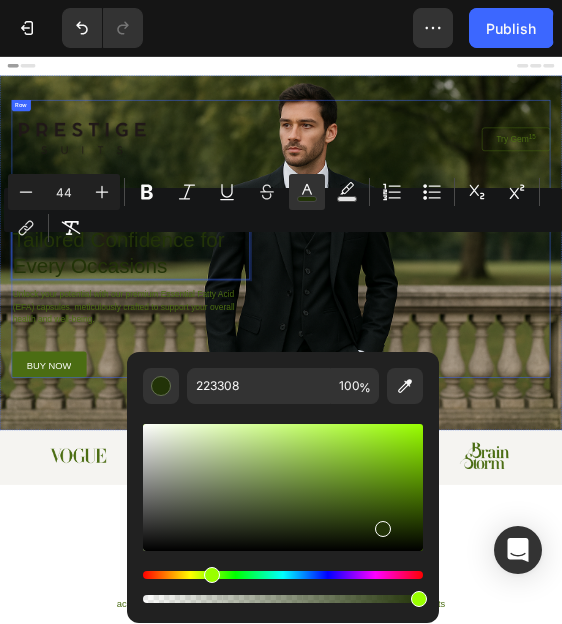 click on "Image Try Gem 15 Button Row Tailored Confidence for Every Occasions Heading   17 Unlock your potential with our premium Essential Fatty Acid (EFA) capsules, meticulously crafted to support your overall health and well-being. Text Block buy now Button Row" at bounding box center (600, 445) 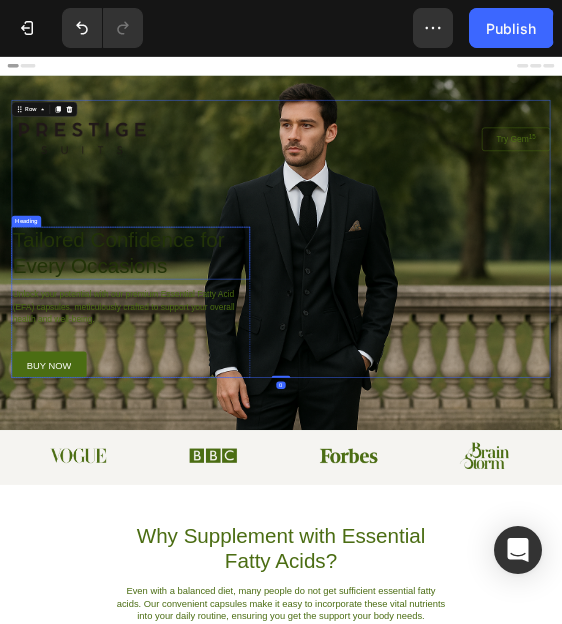 click on "Tailored Confidence for Every Occasions" at bounding box center (253, 475) 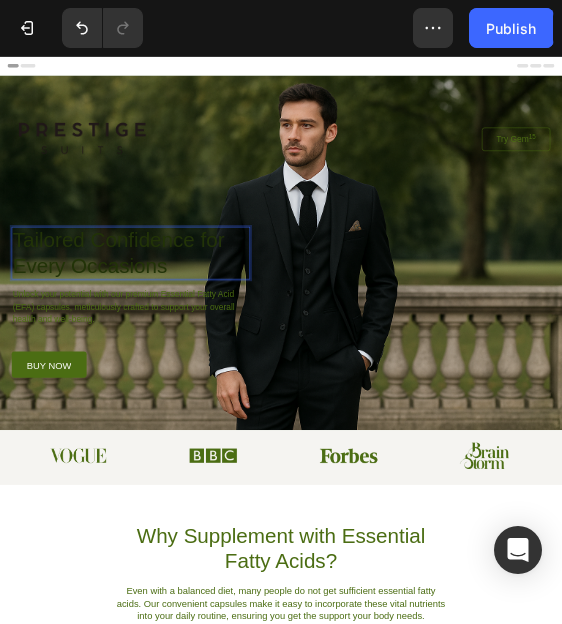 click on "Tailored Confidence for Every Occasions" at bounding box center [253, 475] 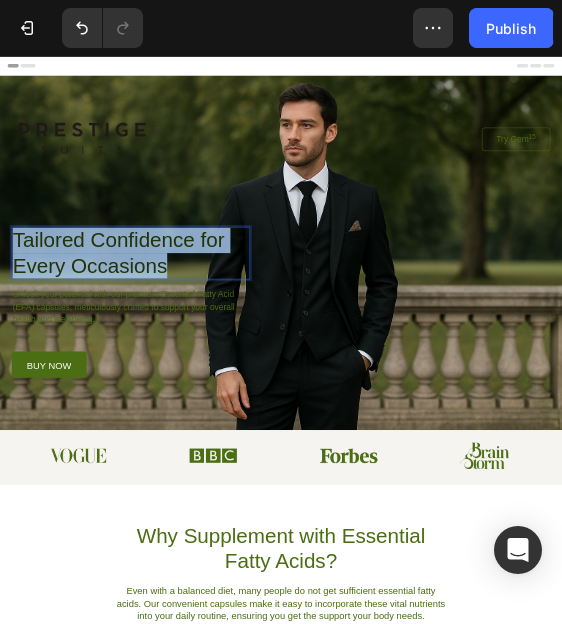 drag, startPoint x: 356, startPoint y: 494, endPoint x: 29, endPoint y: 442, distance: 331.10873 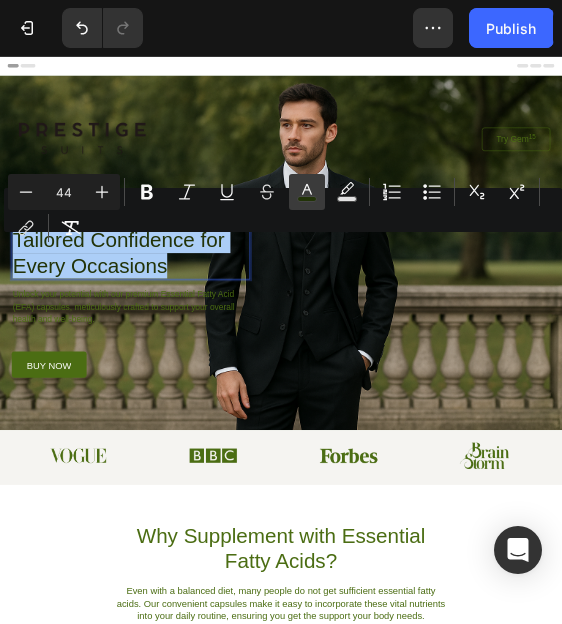 click 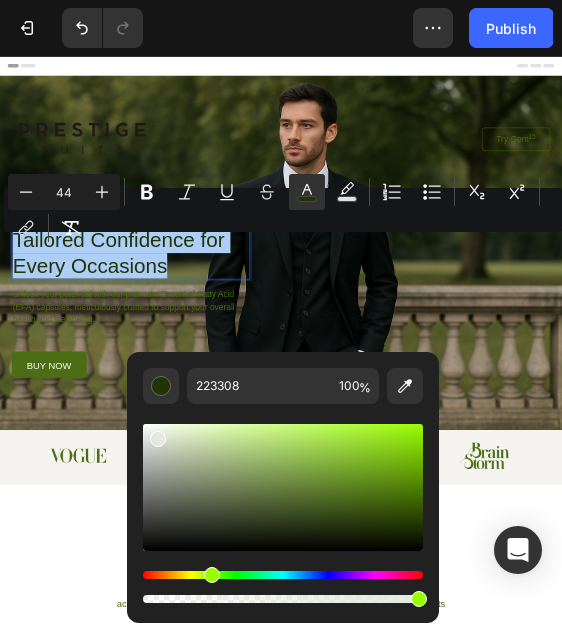 click at bounding box center [283, 487] 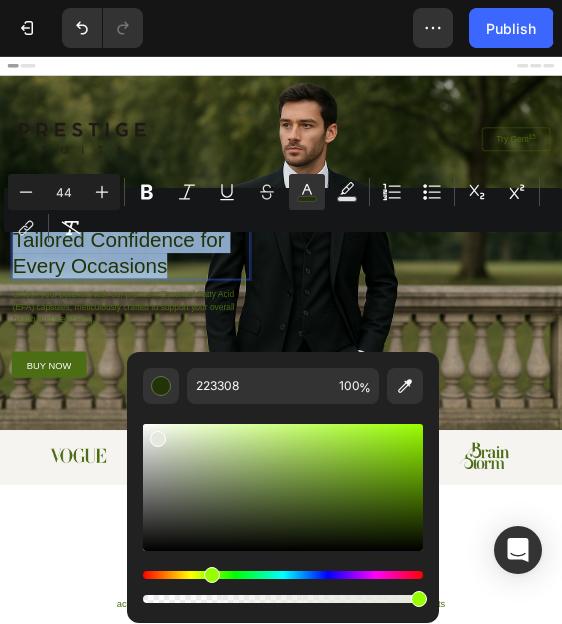 type on "E4E8DE" 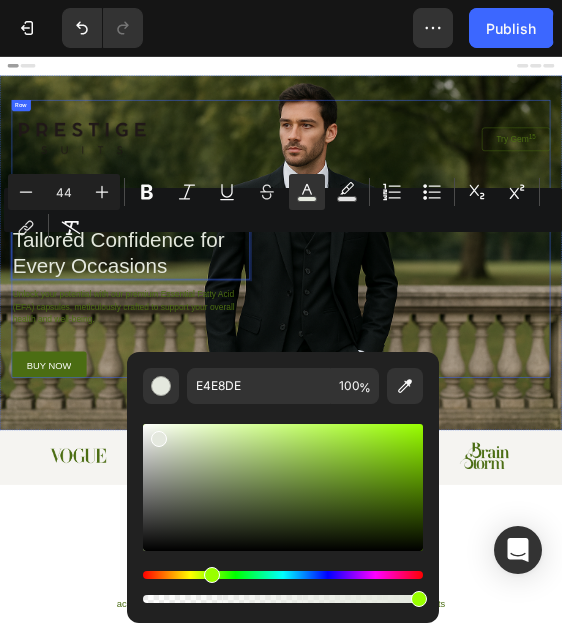 click on "Image Try Gem 15 Button Row Tailored Confidence for Every Occasions Heading   17 Unlock your potential with our premium Essential Fatty Acid (EFA) capsules, meticulously crafted to support your overall health and well-being. Text Block buy now Button Row" at bounding box center [600, 445] 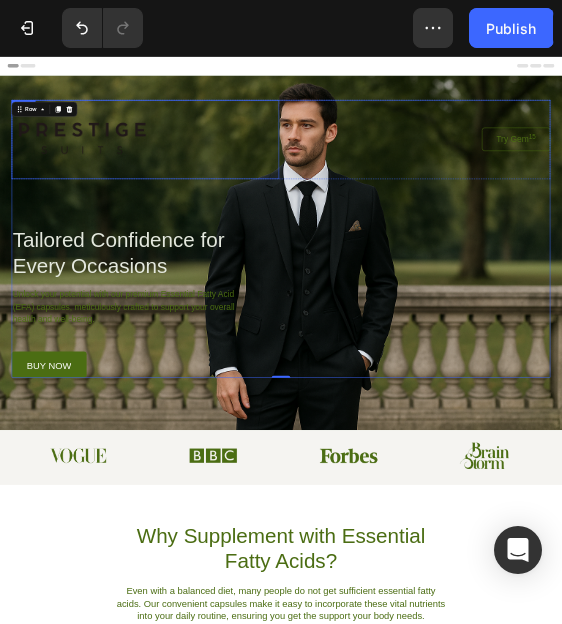 click at bounding box center (310, 233) 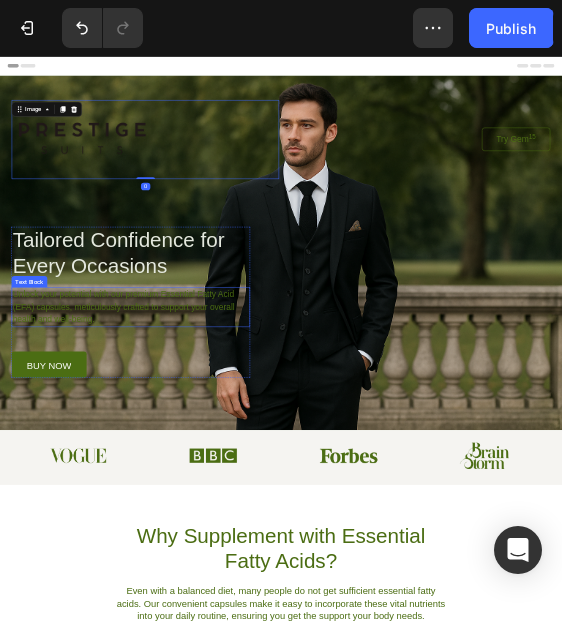 click on "Unlock your potential with our premium Essential Fatty Acid (EFA) capsules, meticulously crafted to support your overall health and well-being." at bounding box center [279, 591] 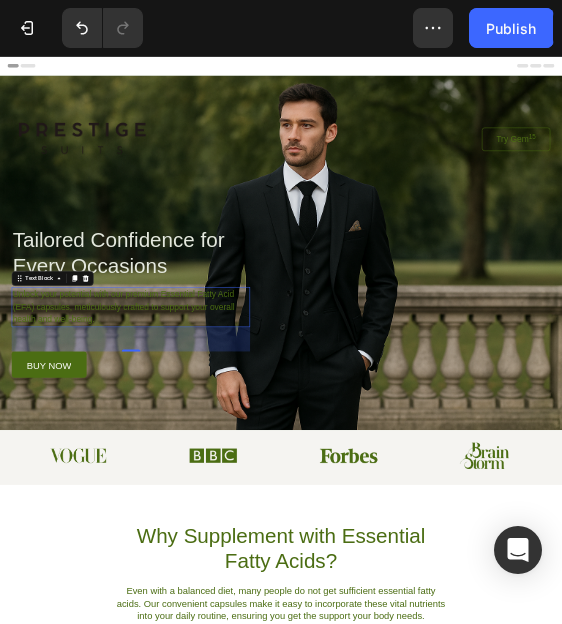 click on "Unlock your potential with our premium Essential Fatty Acid (EFA) capsules, meticulously crafted to support your overall health and well-being." at bounding box center (279, 591) 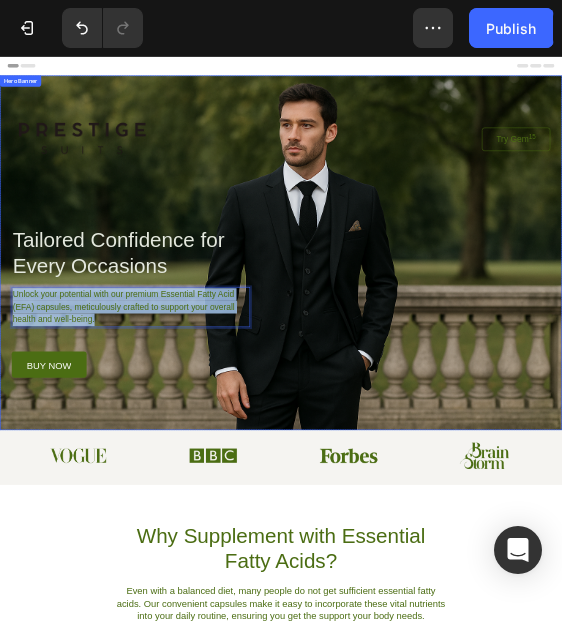 drag, startPoint x: 234, startPoint y: 607, endPoint x: 12, endPoint y: 539, distance: 232.18097 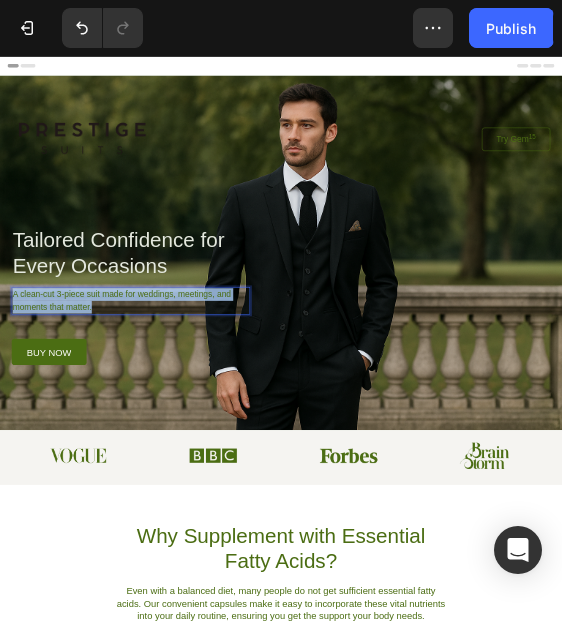 drag, startPoint x: 237, startPoint y: 584, endPoint x: -3, endPoint y: 538, distance: 244.36858 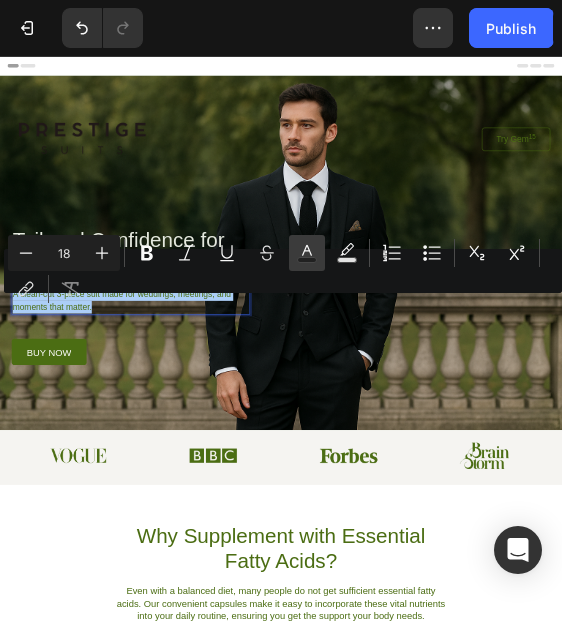 click 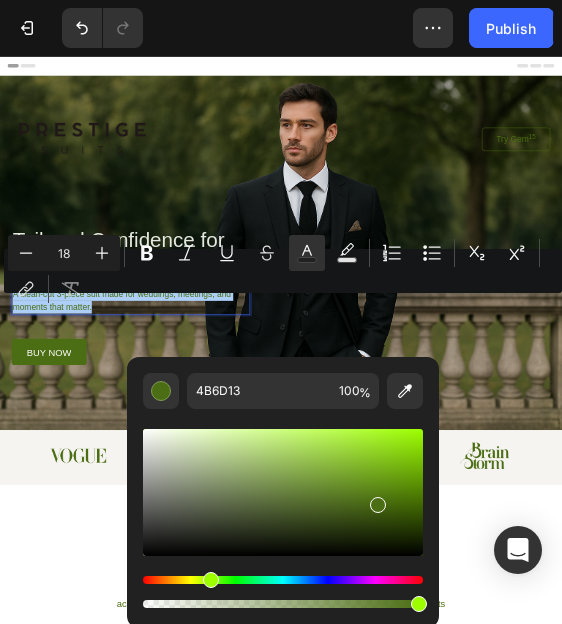 click at bounding box center (283, 492) 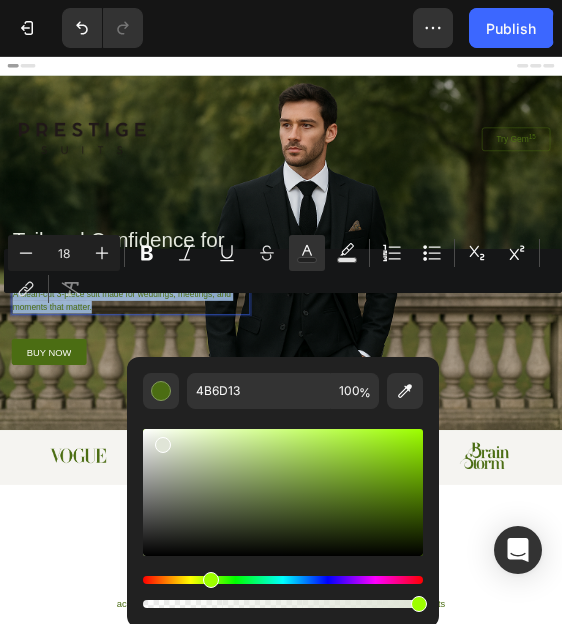 type on "E0E5D7" 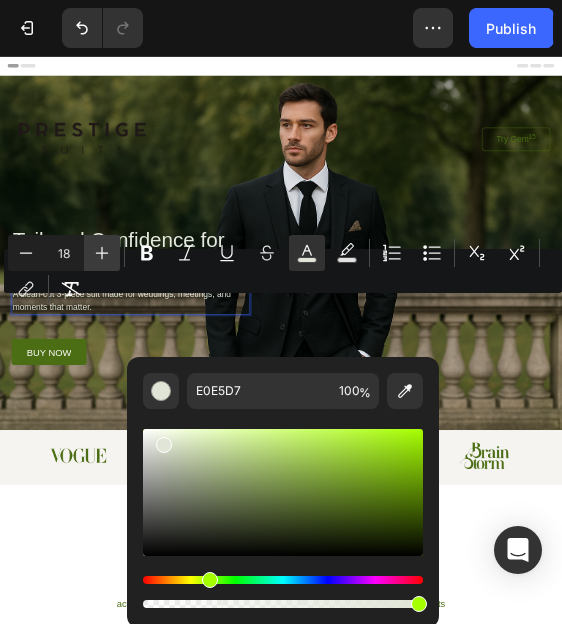 click 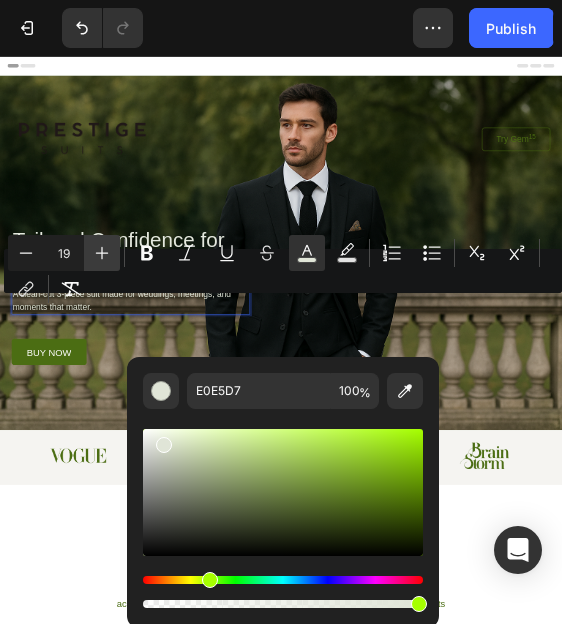 click 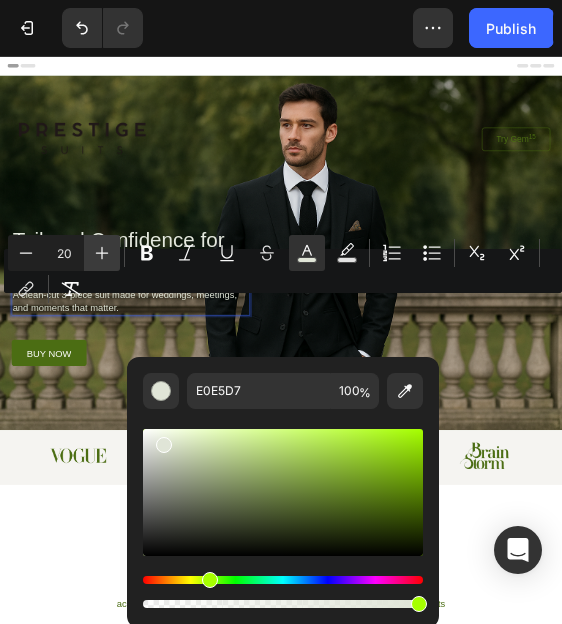click 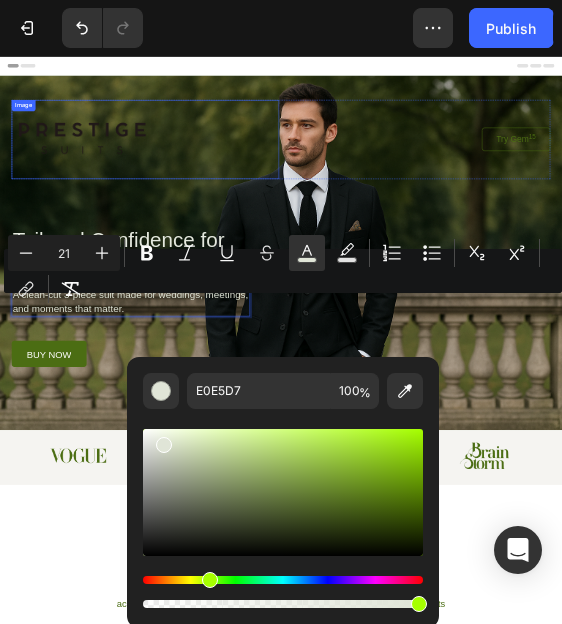 click at bounding box center [310, 233] 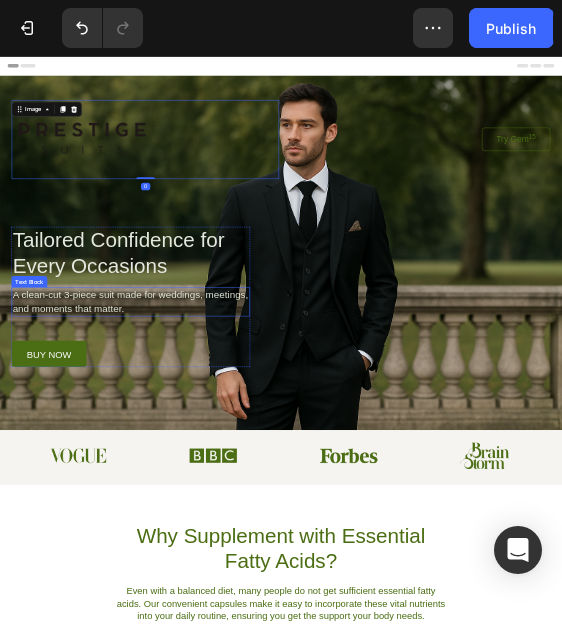 click on "A clean-cut 3-piece suit made for weddings, meetings, and moments that matter." at bounding box center (278, 579) 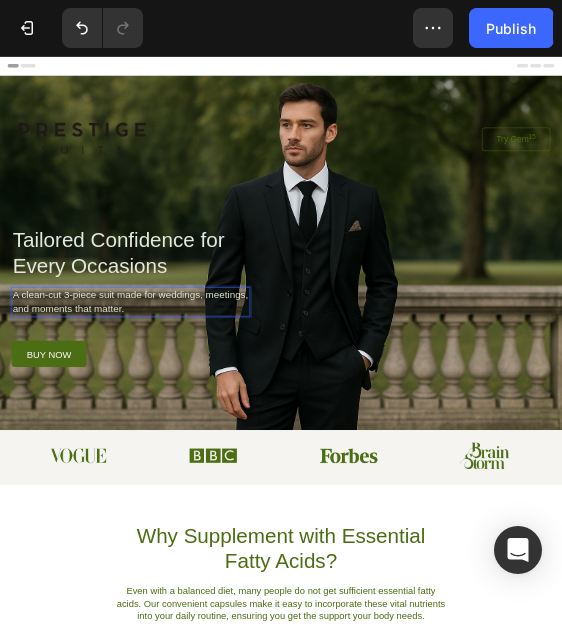 click on "A clean-cut 3-piece suit made for weddings, meetings, and moments that matter." at bounding box center (278, 579) 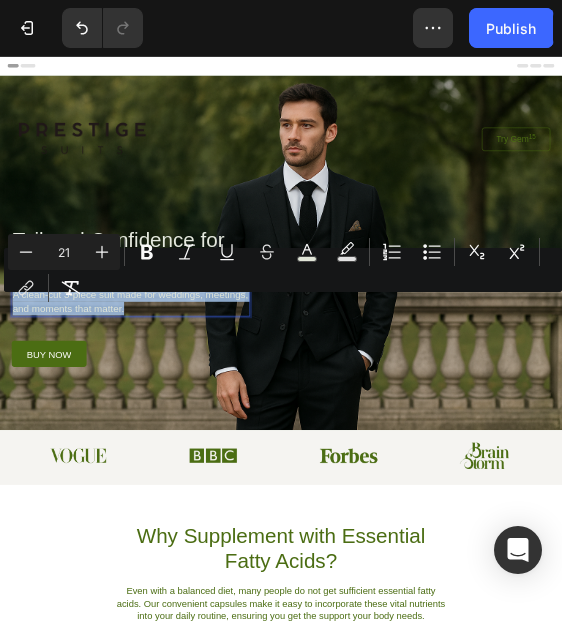 drag, startPoint x: 267, startPoint y: 588, endPoint x: -3, endPoint y: 485, distance: 288.97925 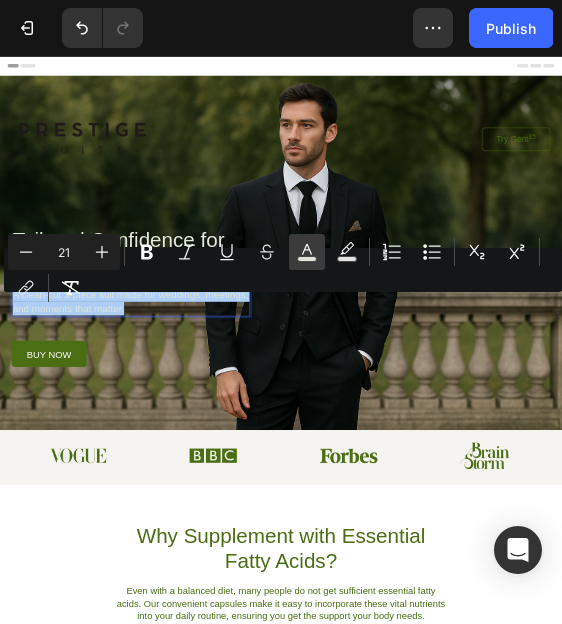 click 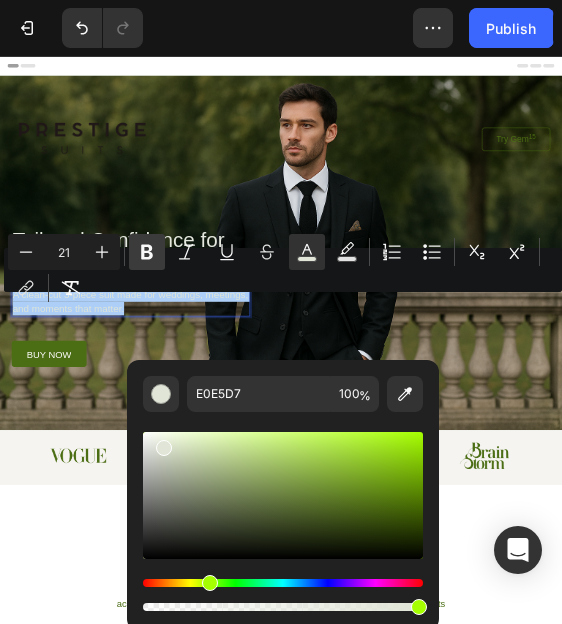 click 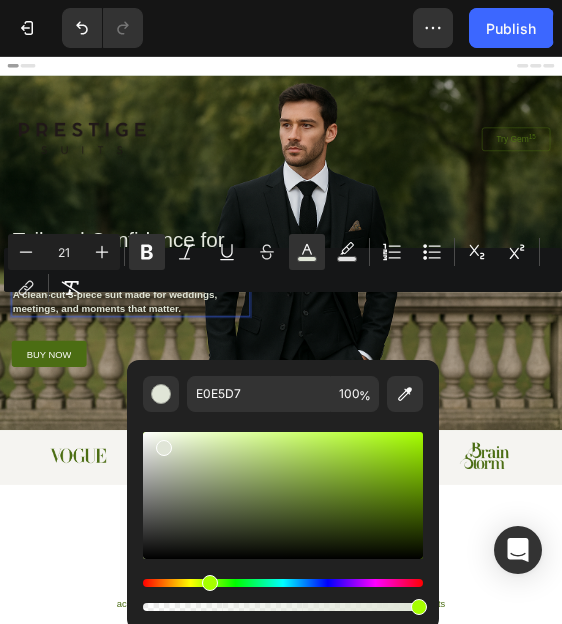 click on "A clean-cut 3-piece suit made for weddings, meetings, and moments that matter." at bounding box center [279, 580] 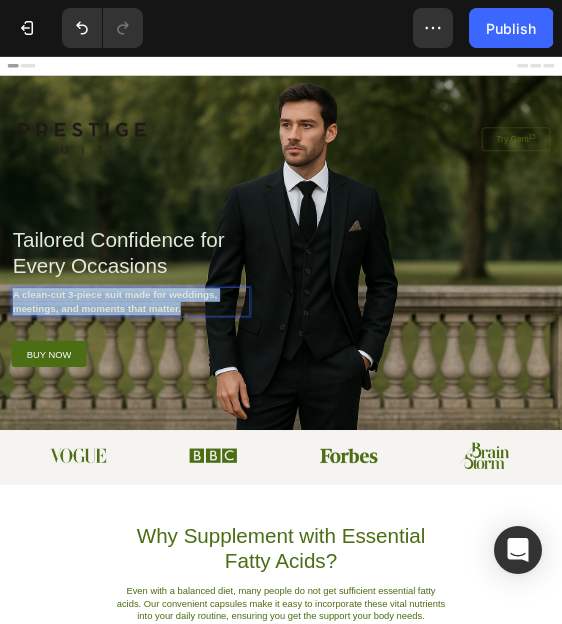 drag, startPoint x: 398, startPoint y: 587, endPoint x: -3, endPoint y: 546, distance: 403.09055 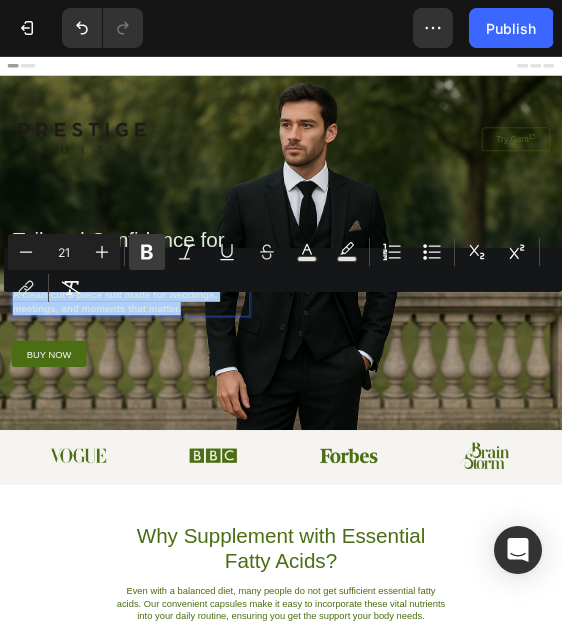 click on "Bold" at bounding box center (147, 252) 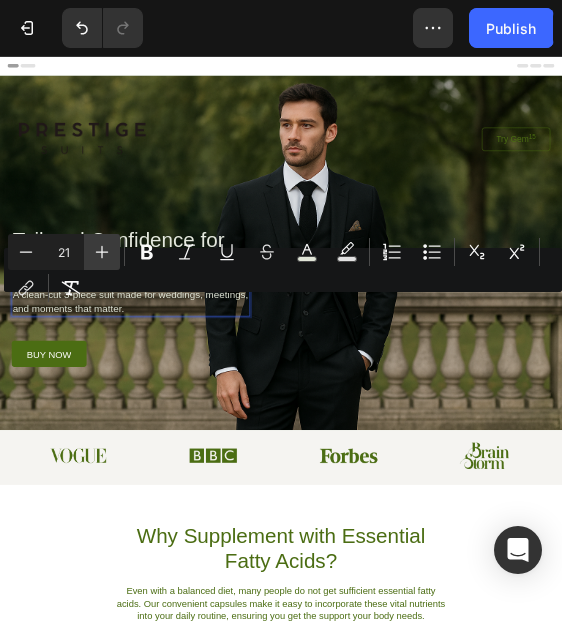 click 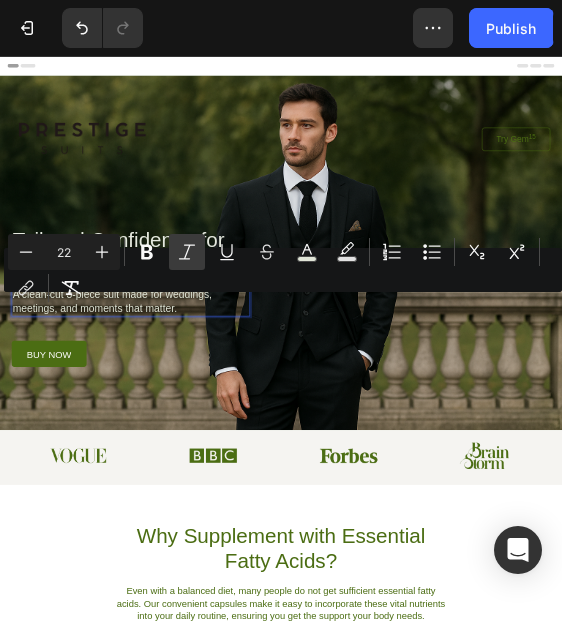 click 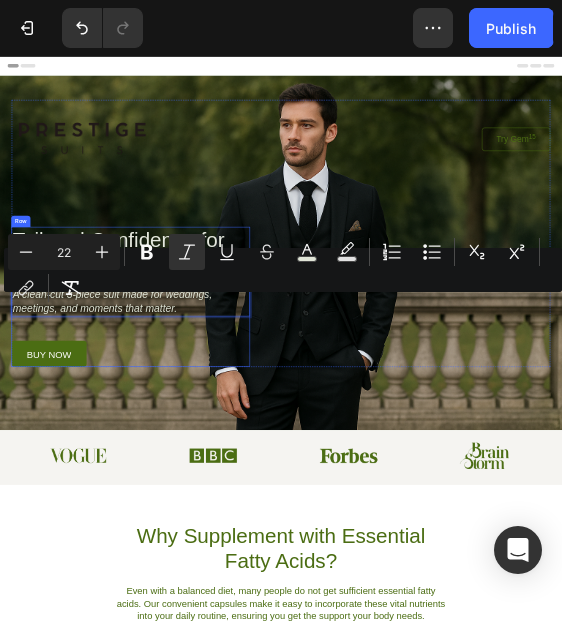 click on "⁠⁠⁠⁠⁠⁠⁠ Tailored Confidence for Every Occasions Heading A clean-cut 3-piece suit made for weddings, meetings, and moments that matter. Text Block   52 buy now Button" at bounding box center (279, 569) 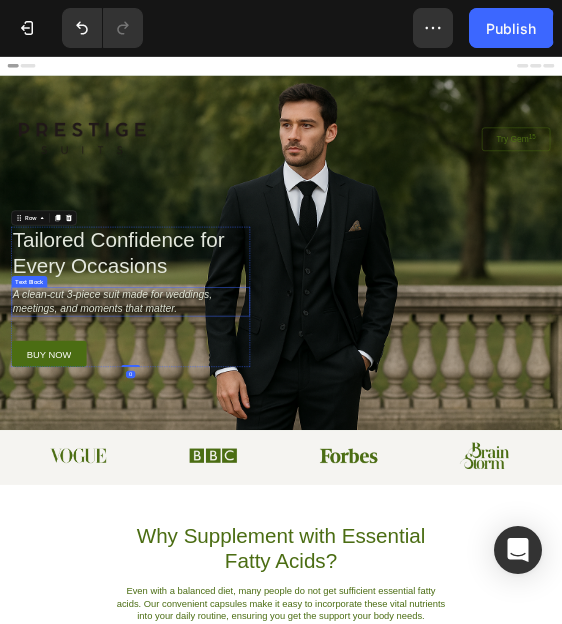 click on "A clean-cut 3-piece suit made for weddings, meetings, and moments that matter." at bounding box center (279, 580) 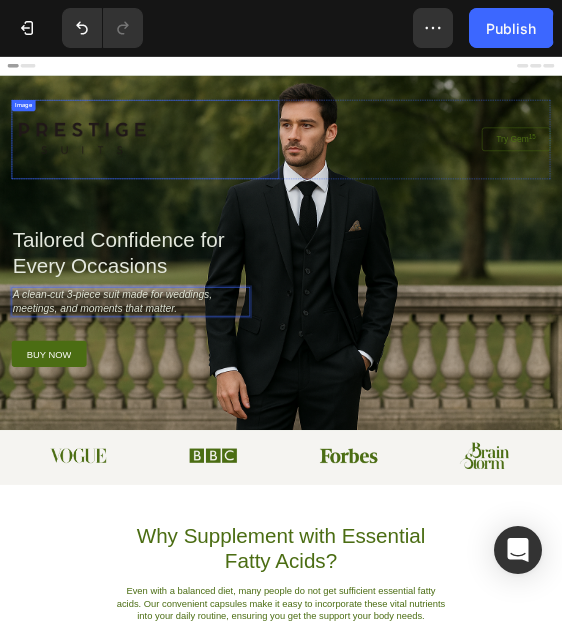 click at bounding box center (310, 233) 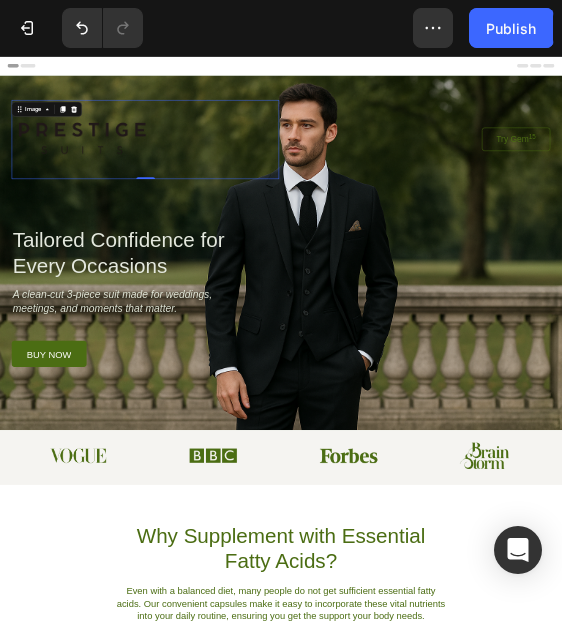 click at bounding box center (310, 233) 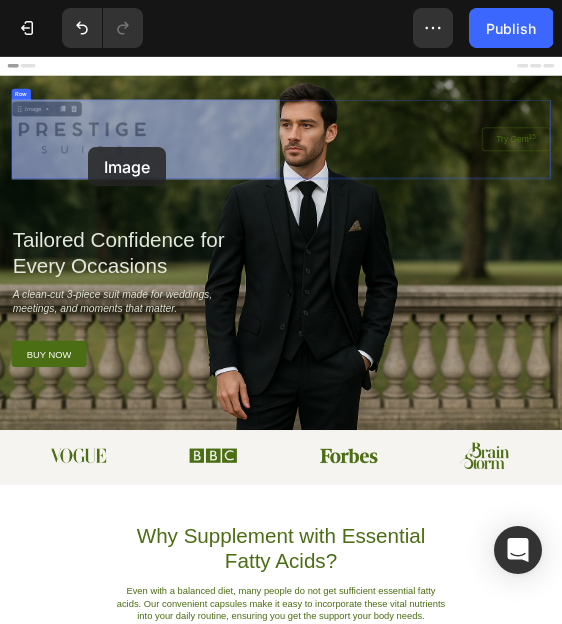 drag, startPoint x: 258, startPoint y: 273, endPoint x: 229, endPoint y: 264, distance: 30.364452 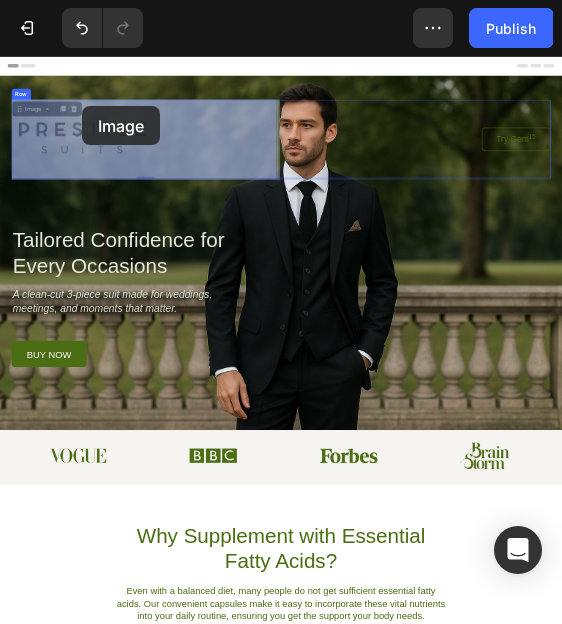 drag, startPoint x: 186, startPoint y: 251, endPoint x: 176, endPoint y: 163, distance: 88.56636 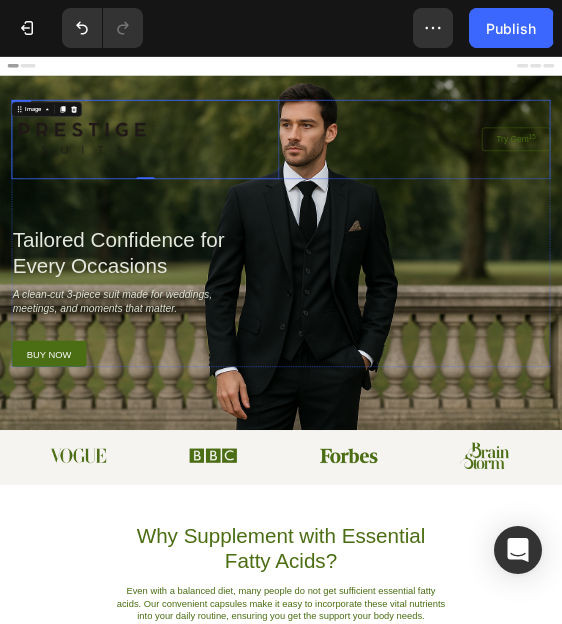 click on "Try Gem 15 Button" at bounding box center [889, 233] 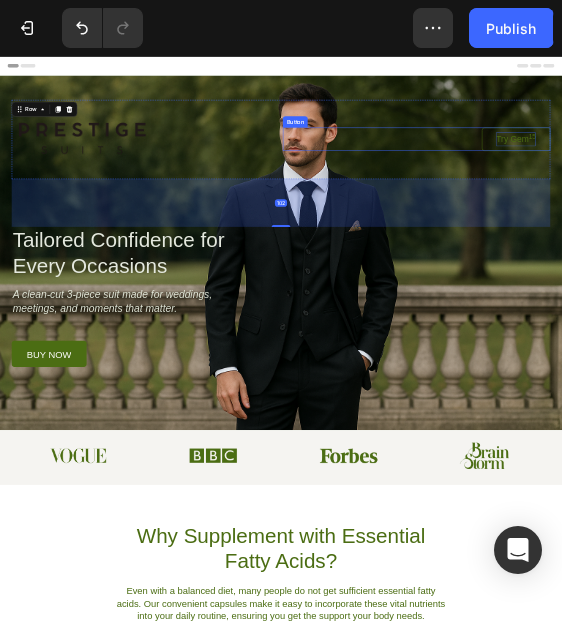 click on "Try Gem 15" at bounding box center (1102, 233) 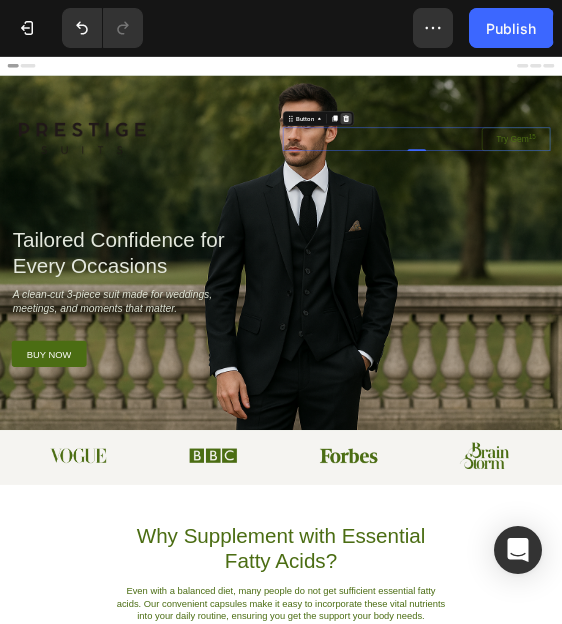 click 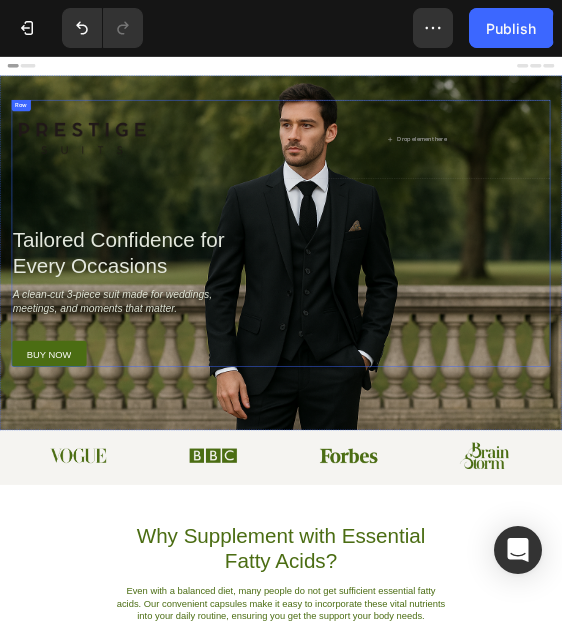 click on "Image
Drop element here Row ⁠⁠⁠⁠⁠⁠⁠ Tailored Confidence for Every Occasions Heading A clean-cut 3-piece suit made for weddings, meetings, and moments that matter. Text Block buy now Button Row" at bounding box center [600, 434] 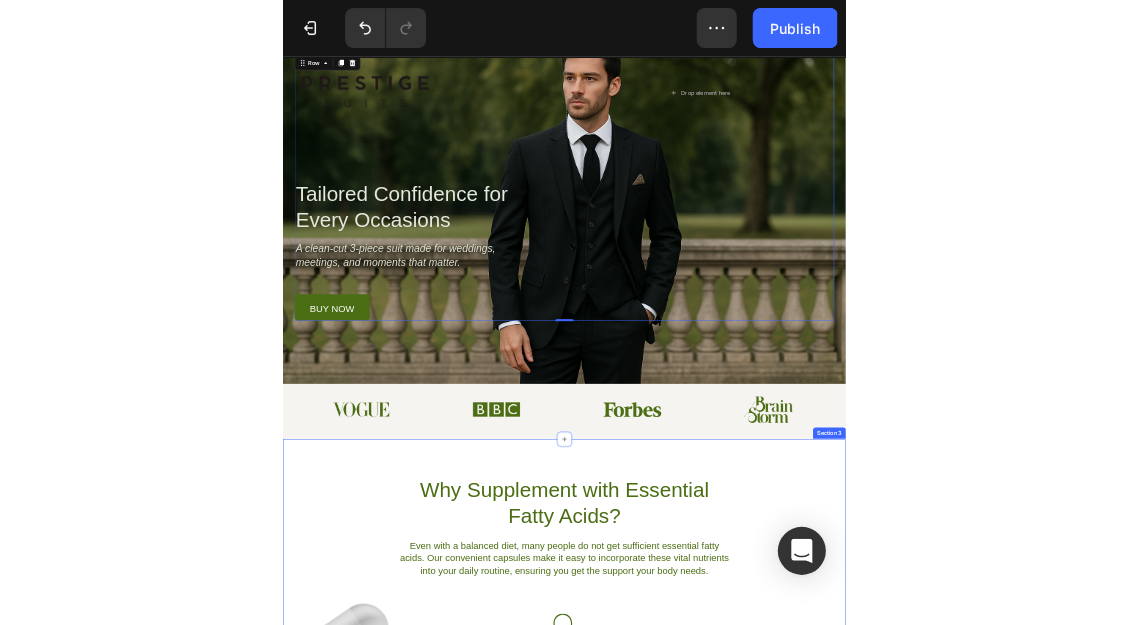 scroll, scrollTop: 101, scrollLeft: 0, axis: vertical 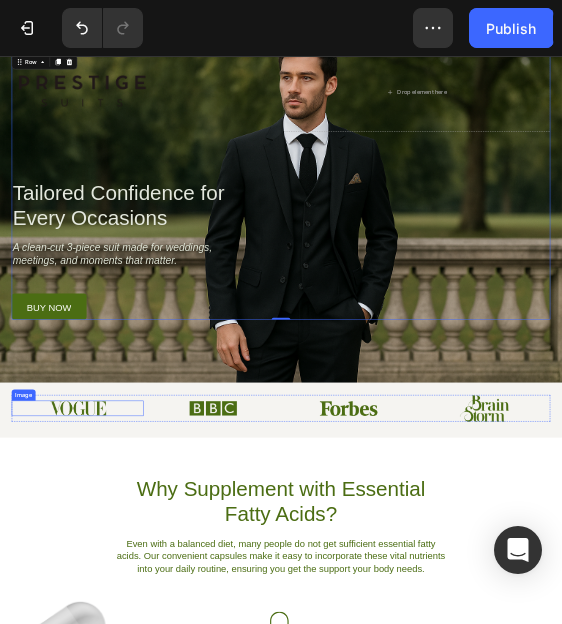 click at bounding box center (166, 807) 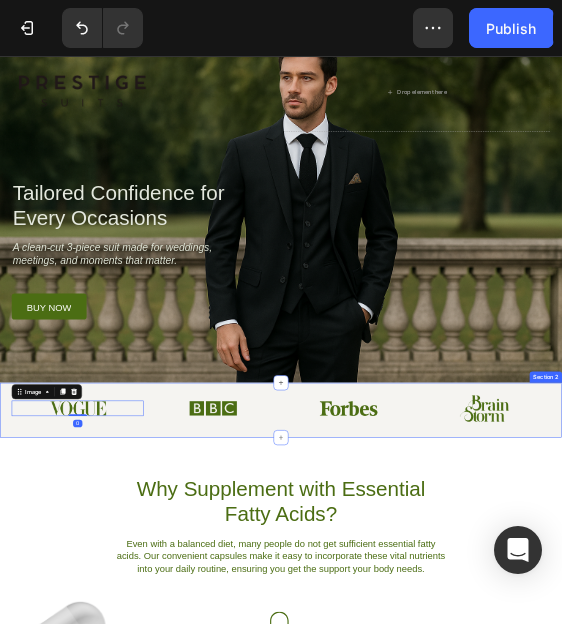 click on "Image   0 Image Image Image Row Section 2" at bounding box center (600, 811) 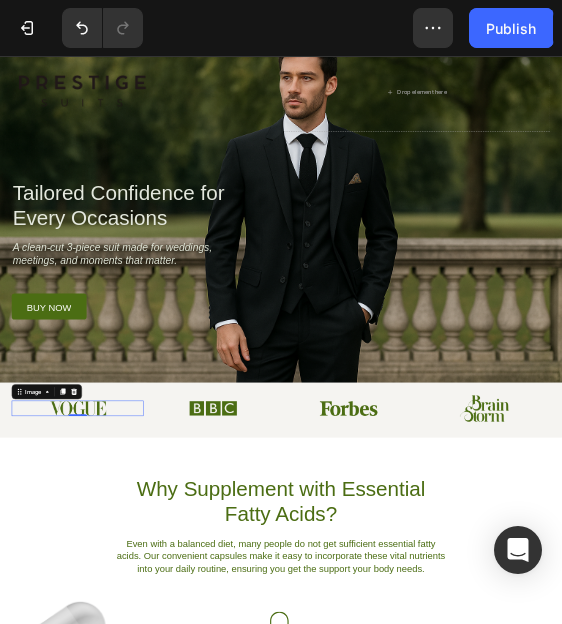 click at bounding box center [166, 807] 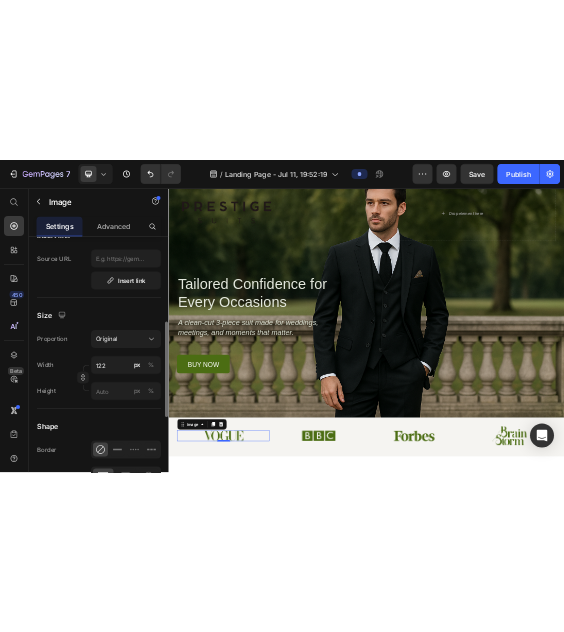 scroll, scrollTop: 444, scrollLeft: 0, axis: vertical 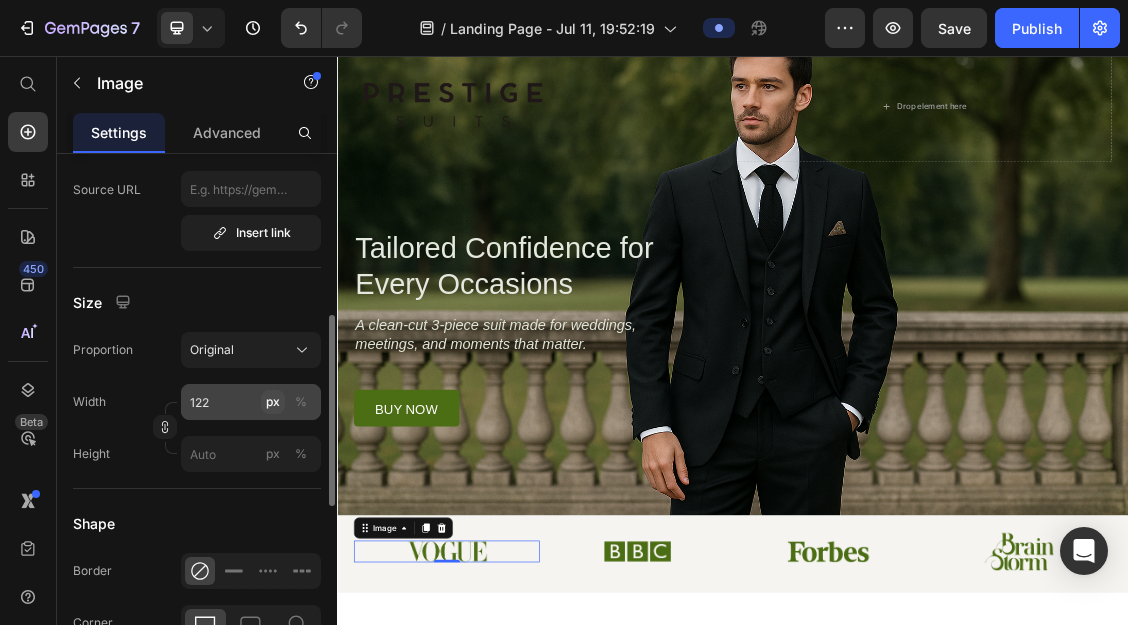 click on "px" at bounding box center [273, 402] 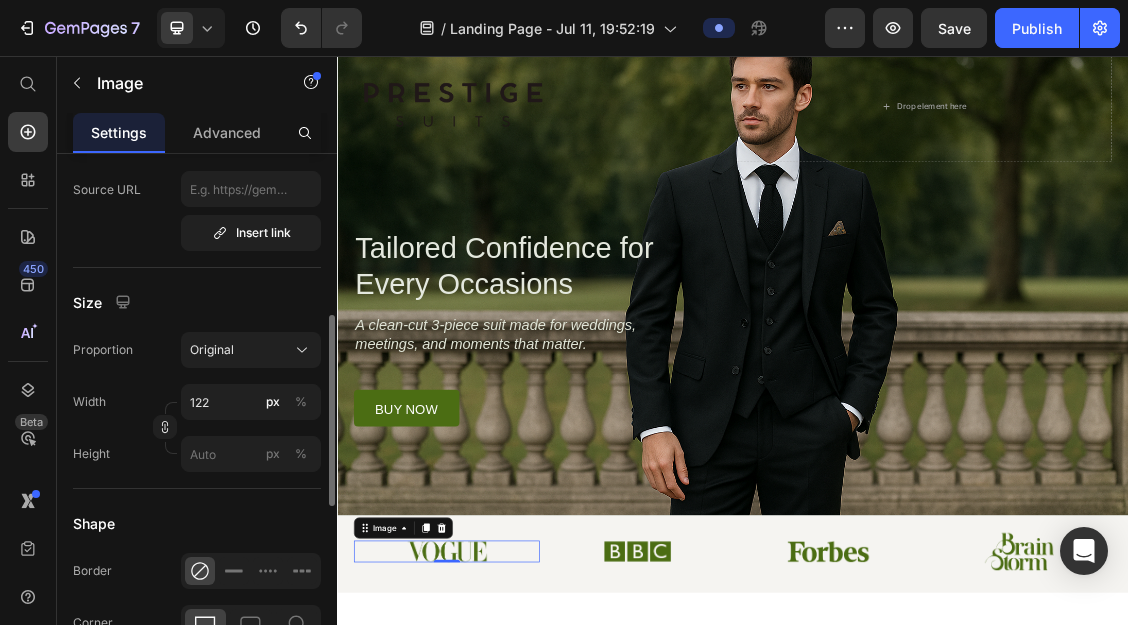 type 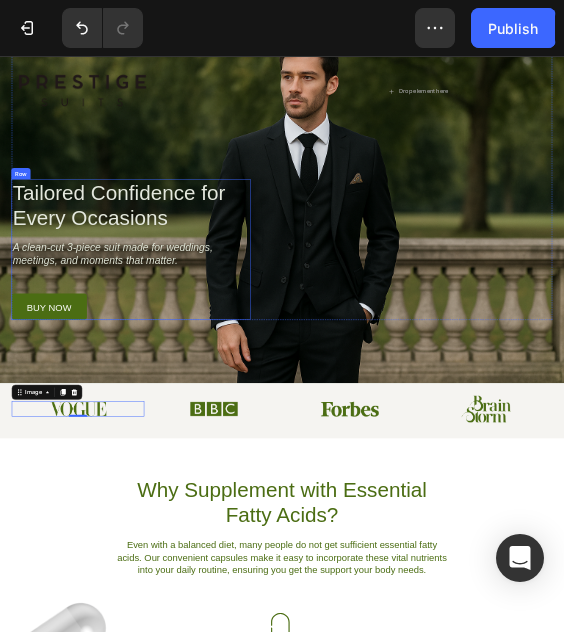 scroll, scrollTop: 0, scrollLeft: 0, axis: both 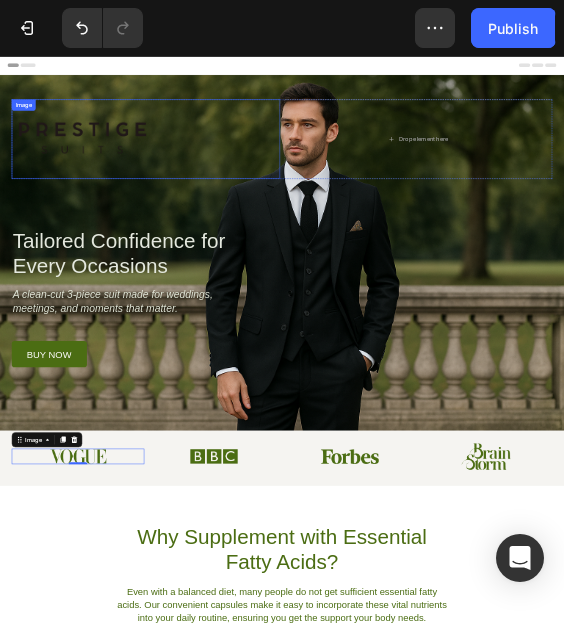 click at bounding box center [310, 233] 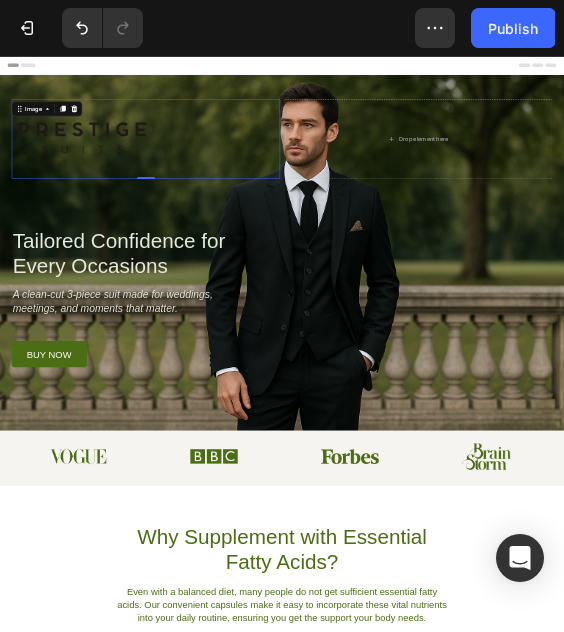 click at bounding box center (310, 233) 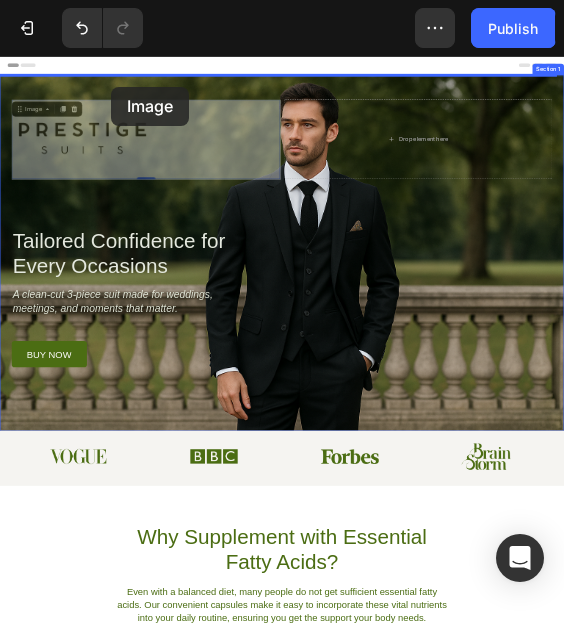 drag, startPoint x: 242, startPoint y: 302, endPoint x: 237, endPoint y: 121, distance: 181.06905 